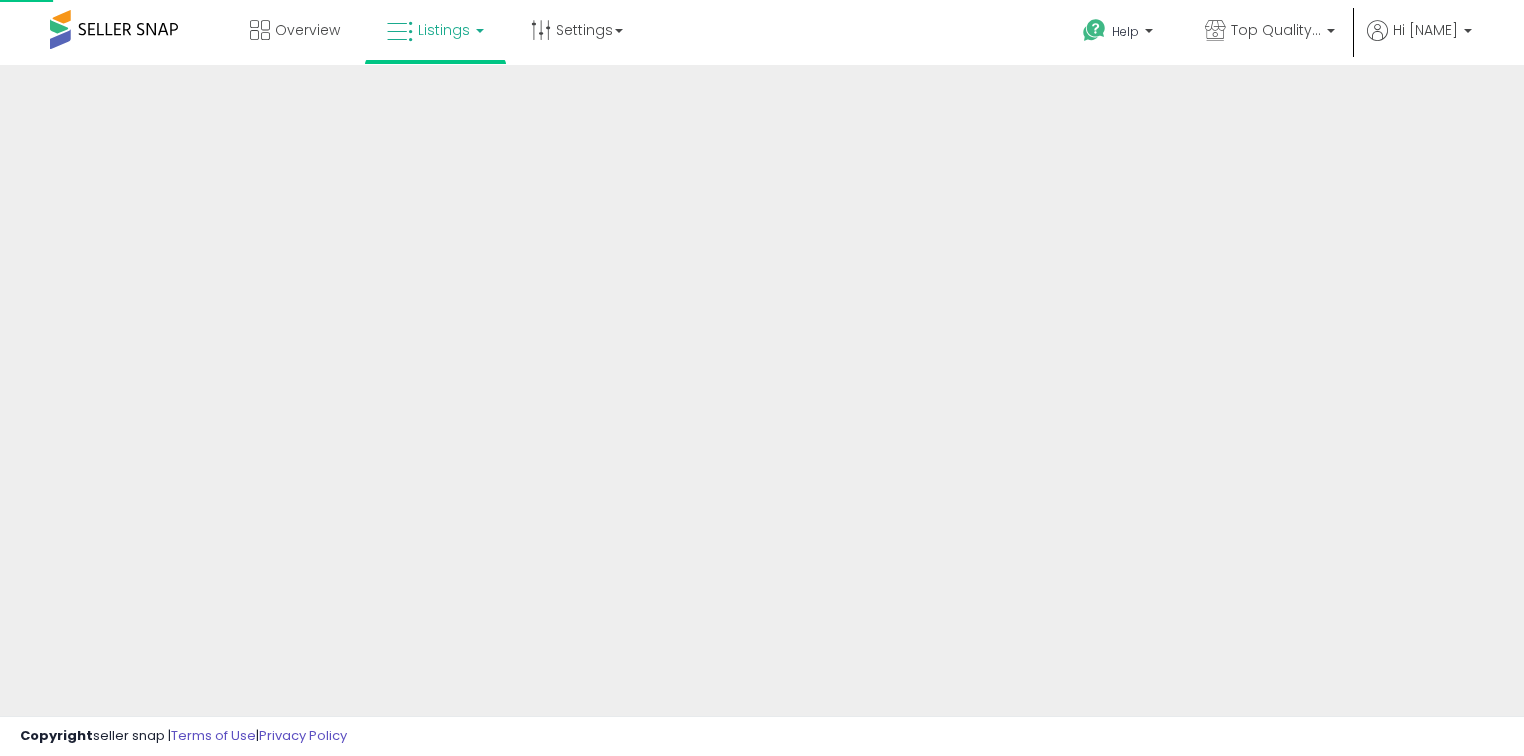 scroll, scrollTop: 0, scrollLeft: 0, axis: both 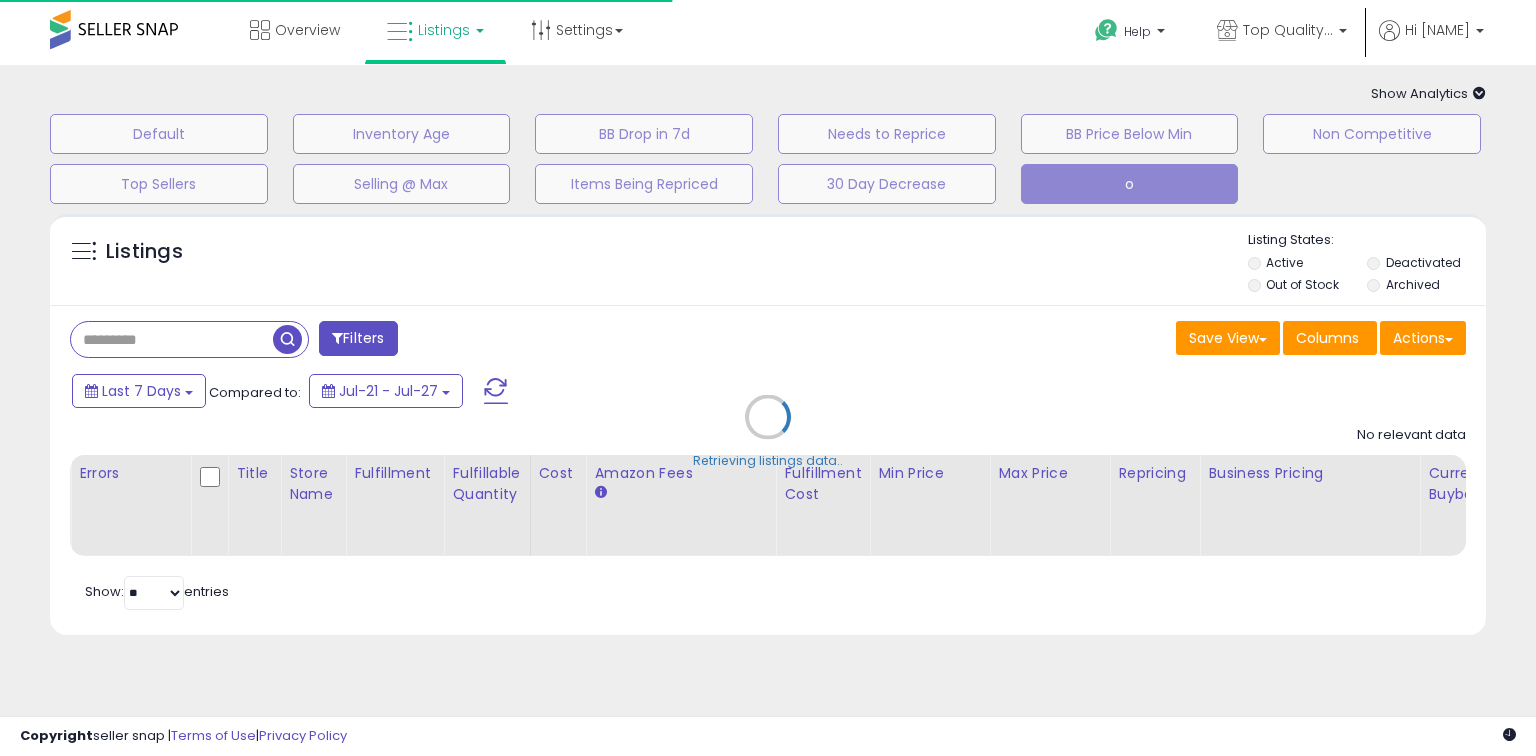 type on "**********" 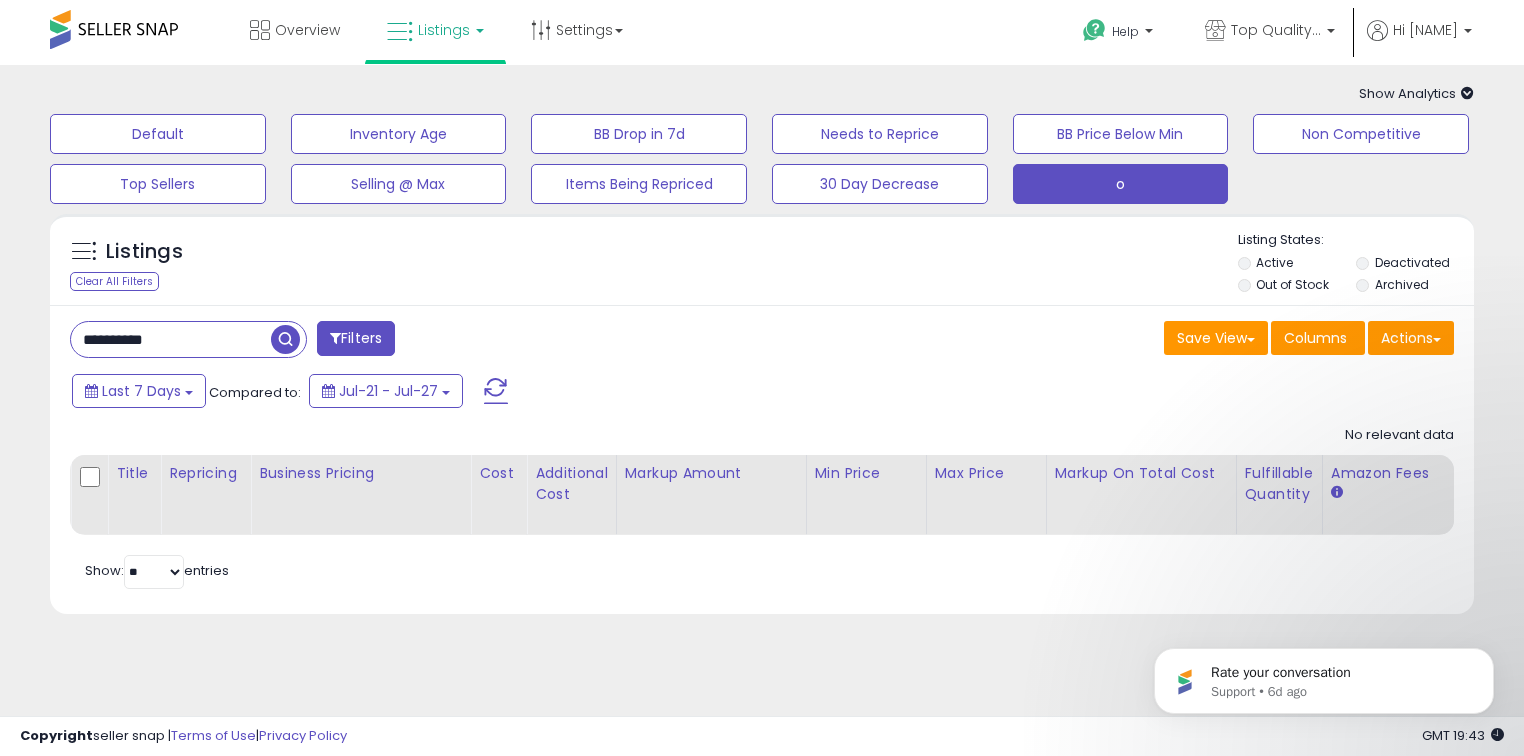 scroll, scrollTop: 0, scrollLeft: 0, axis: both 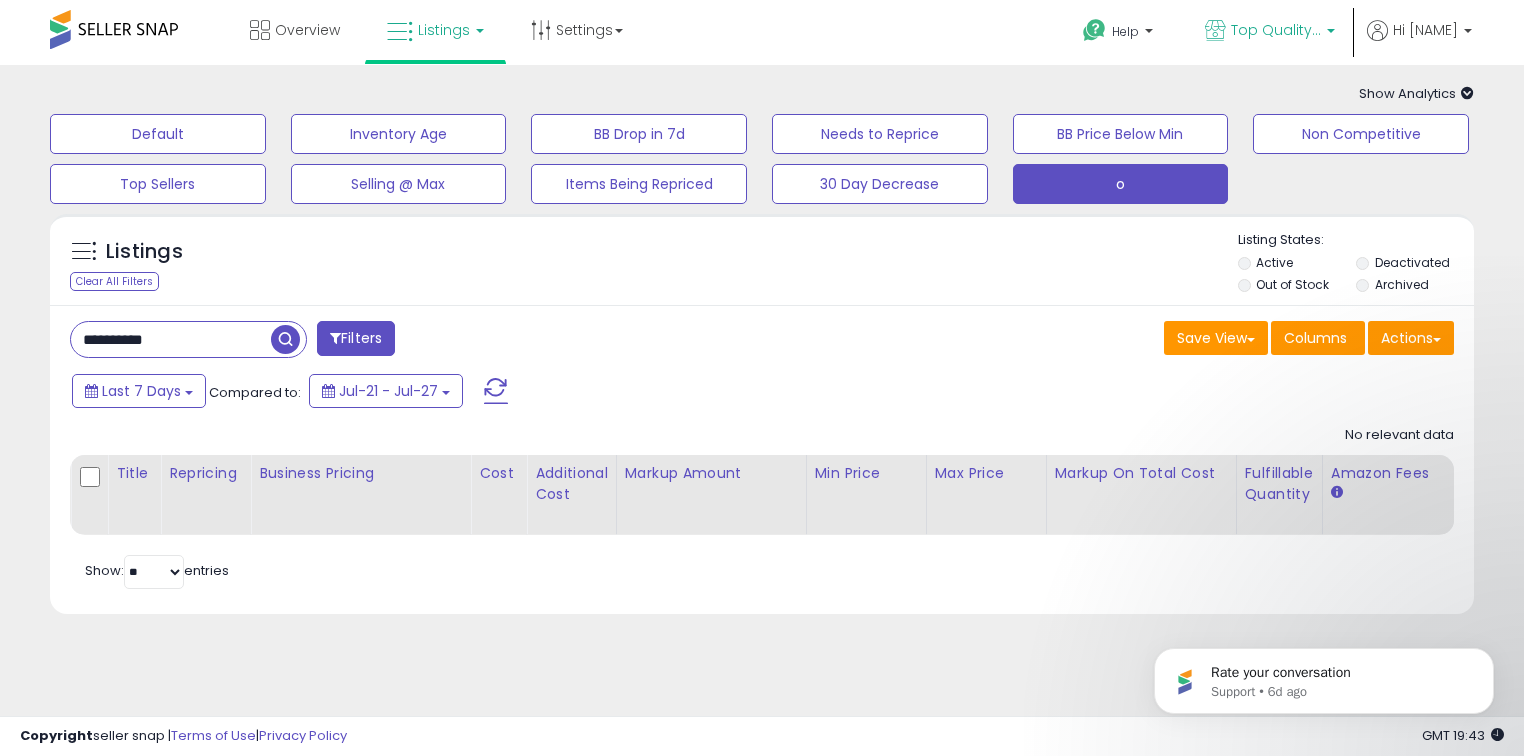 click on "Top Quality Distributions" at bounding box center (1276, 30) 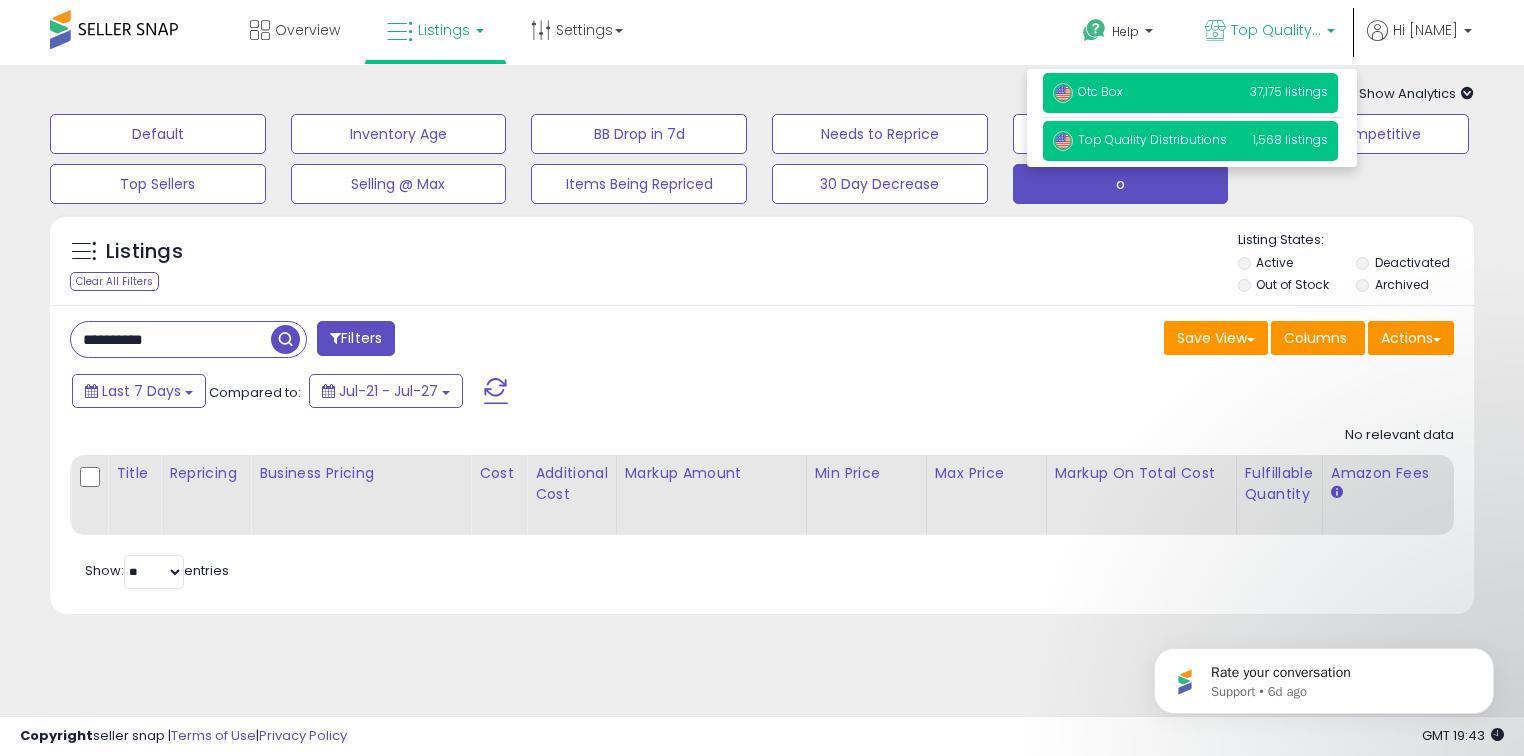 click on "Otc Box" at bounding box center (1088, 91) 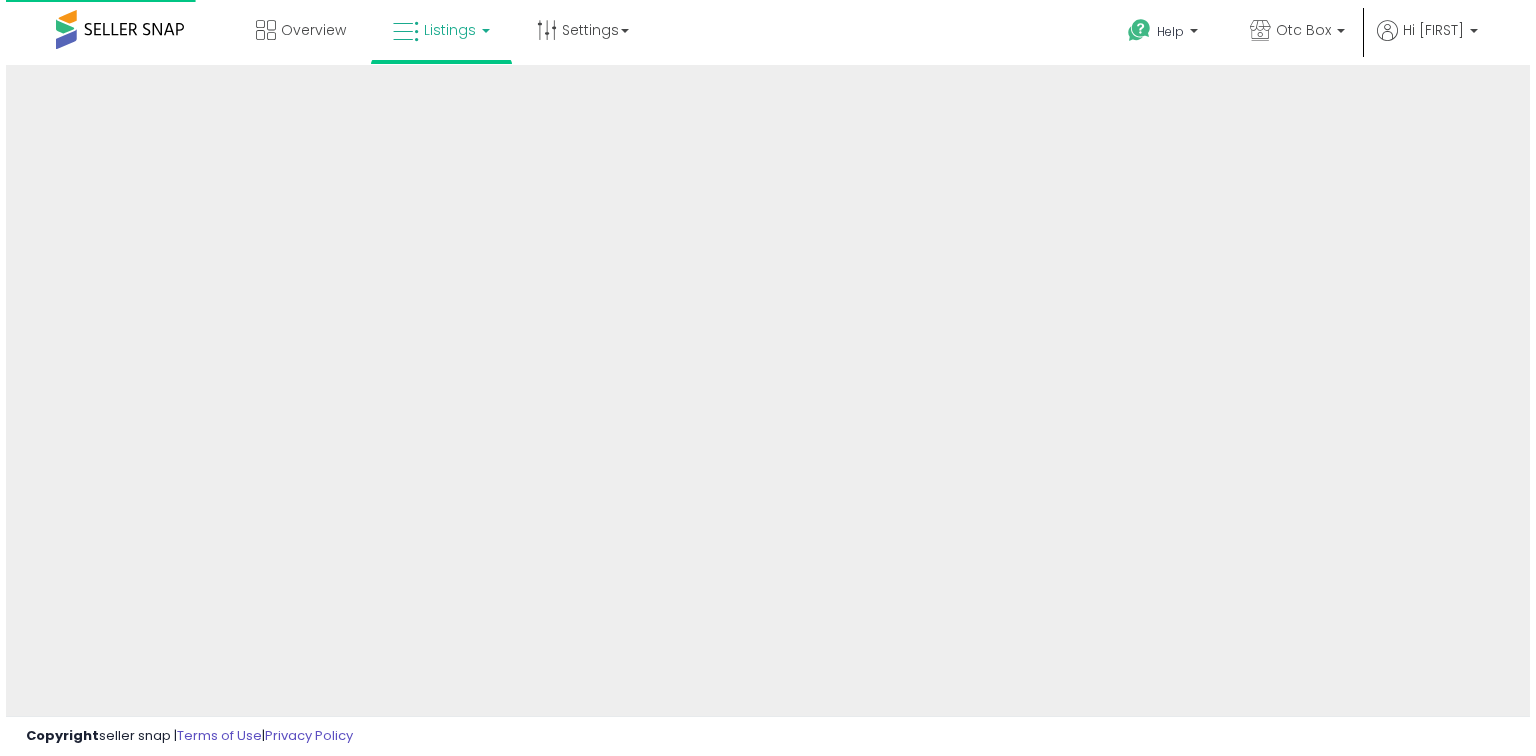 scroll, scrollTop: 0, scrollLeft: 0, axis: both 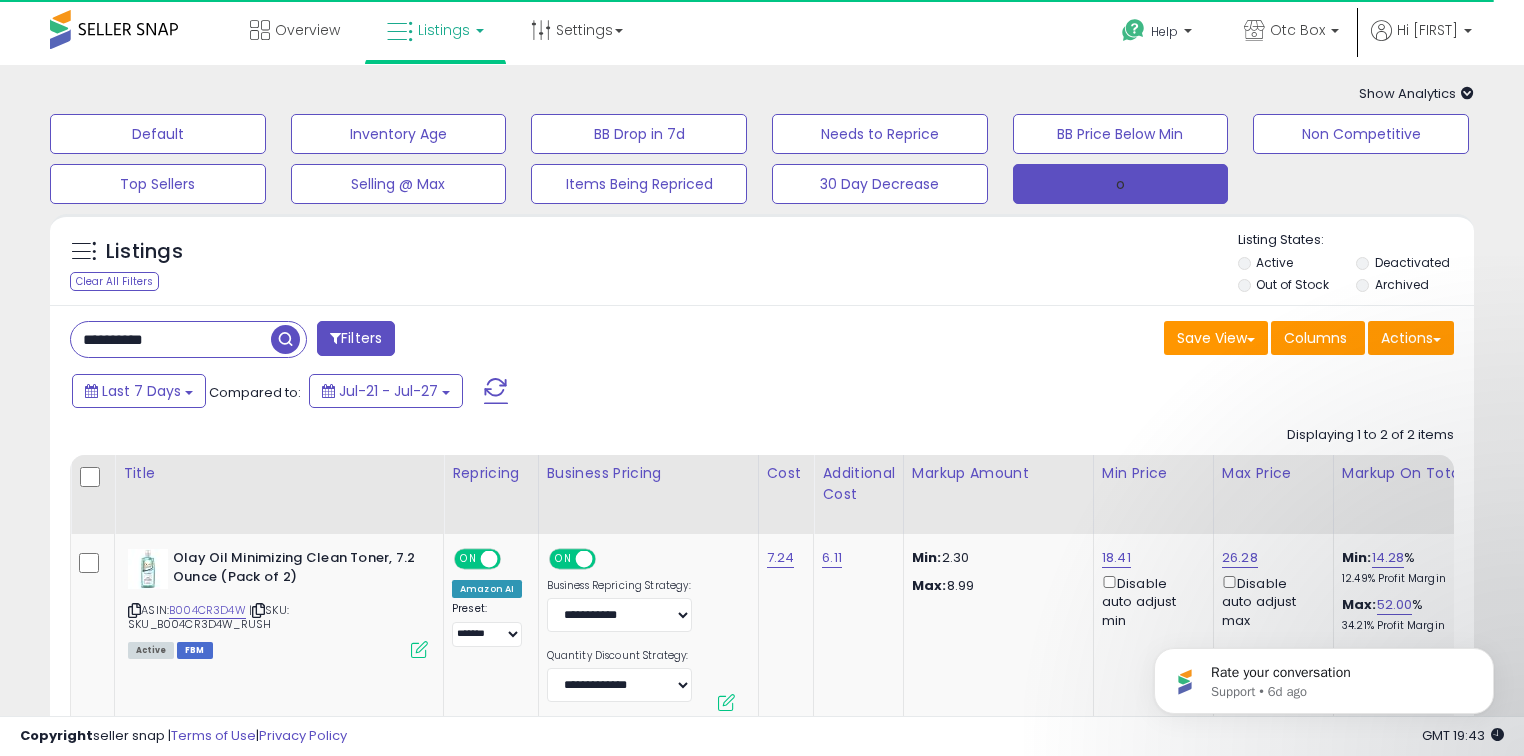 click on "o" at bounding box center (1121, 184) 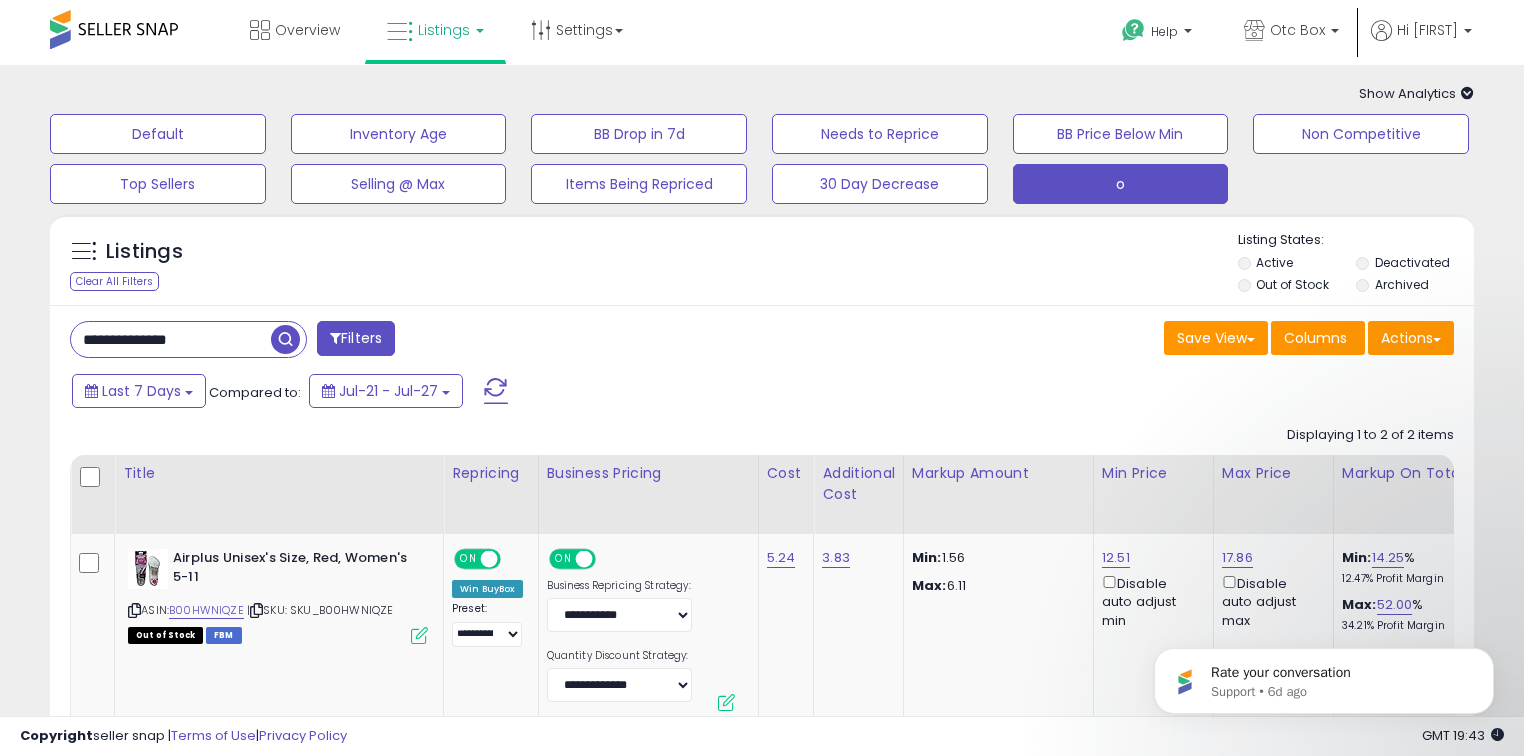 click on "**********" at bounding box center (171, 339) 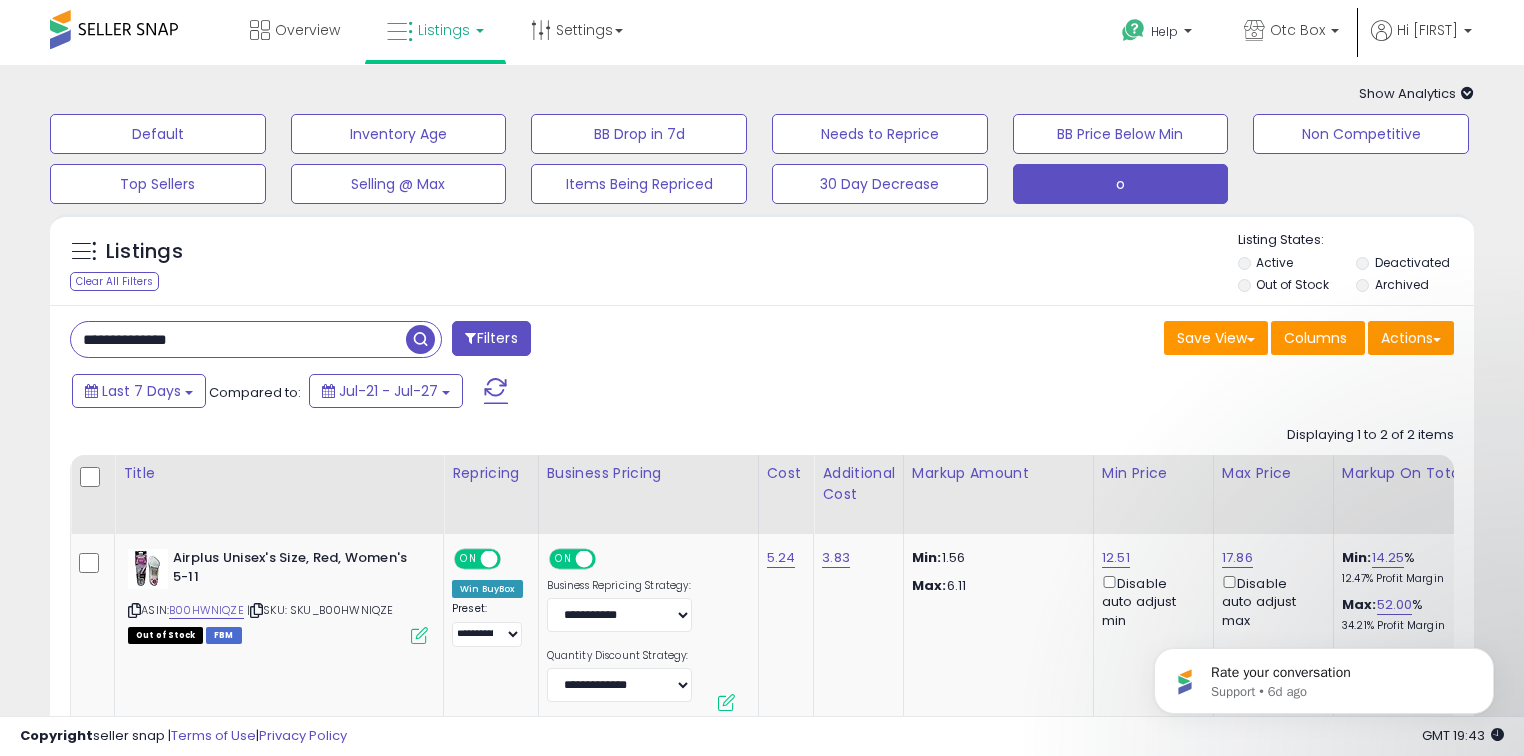 click on "**********" at bounding box center [238, 339] 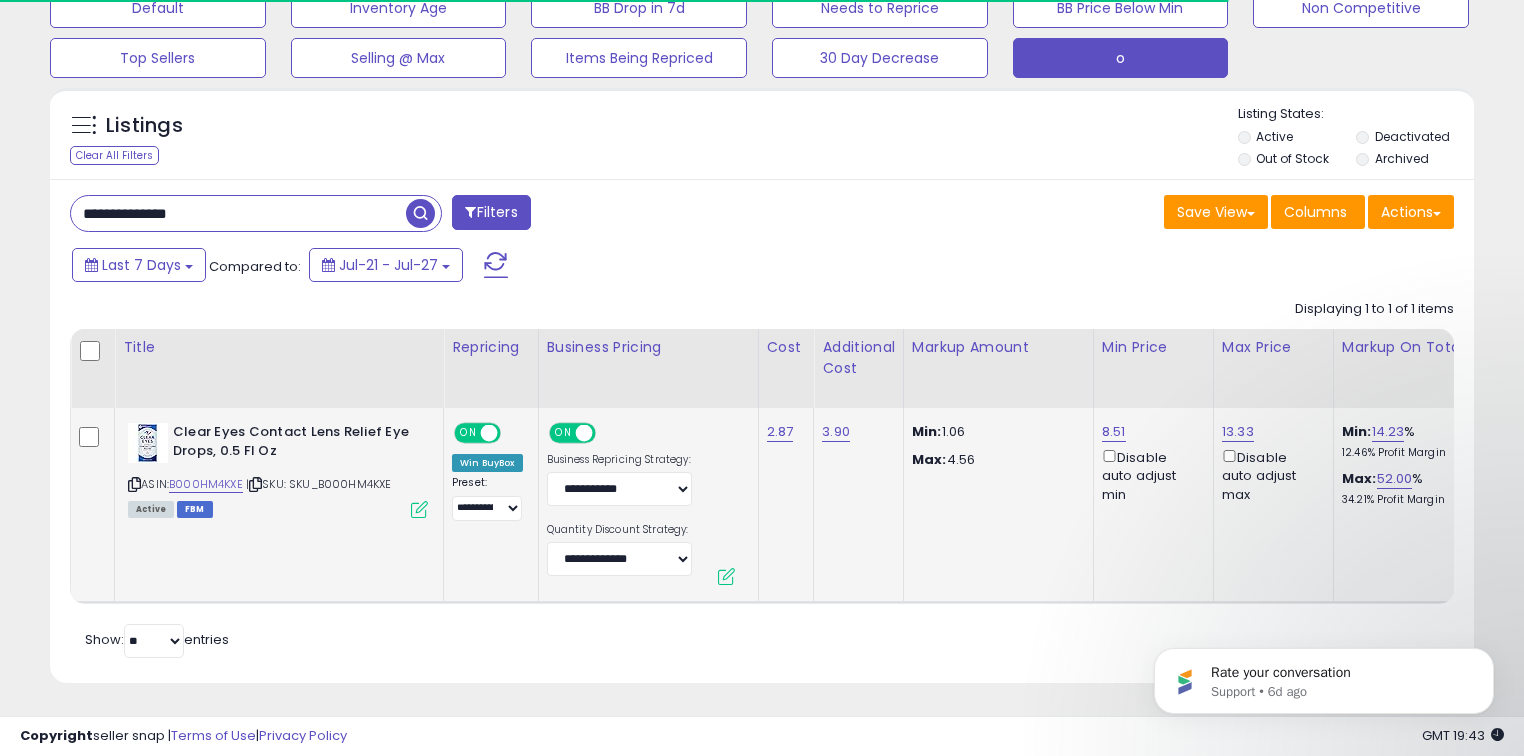 scroll, scrollTop: 140, scrollLeft: 0, axis: vertical 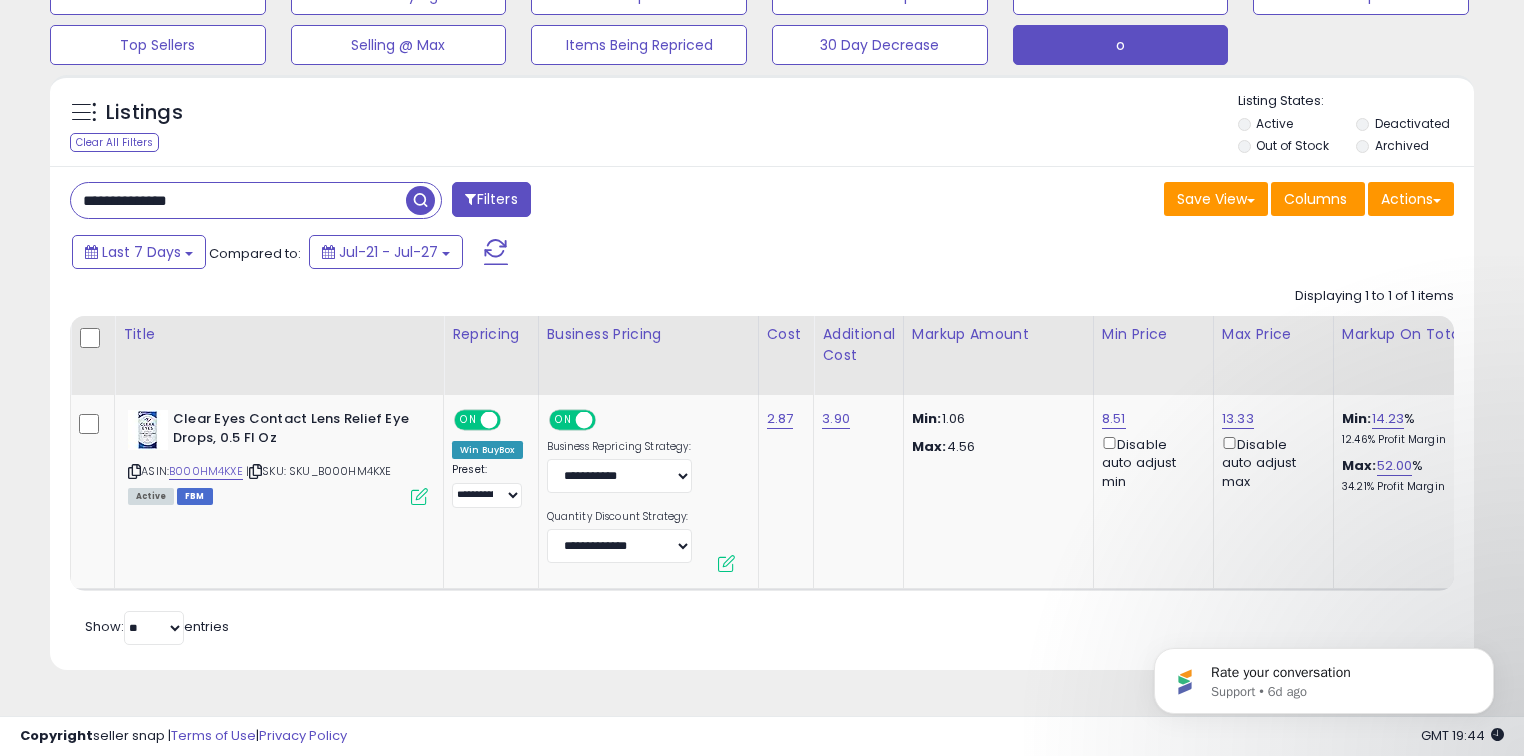 click on "**********" at bounding box center (238, 200) 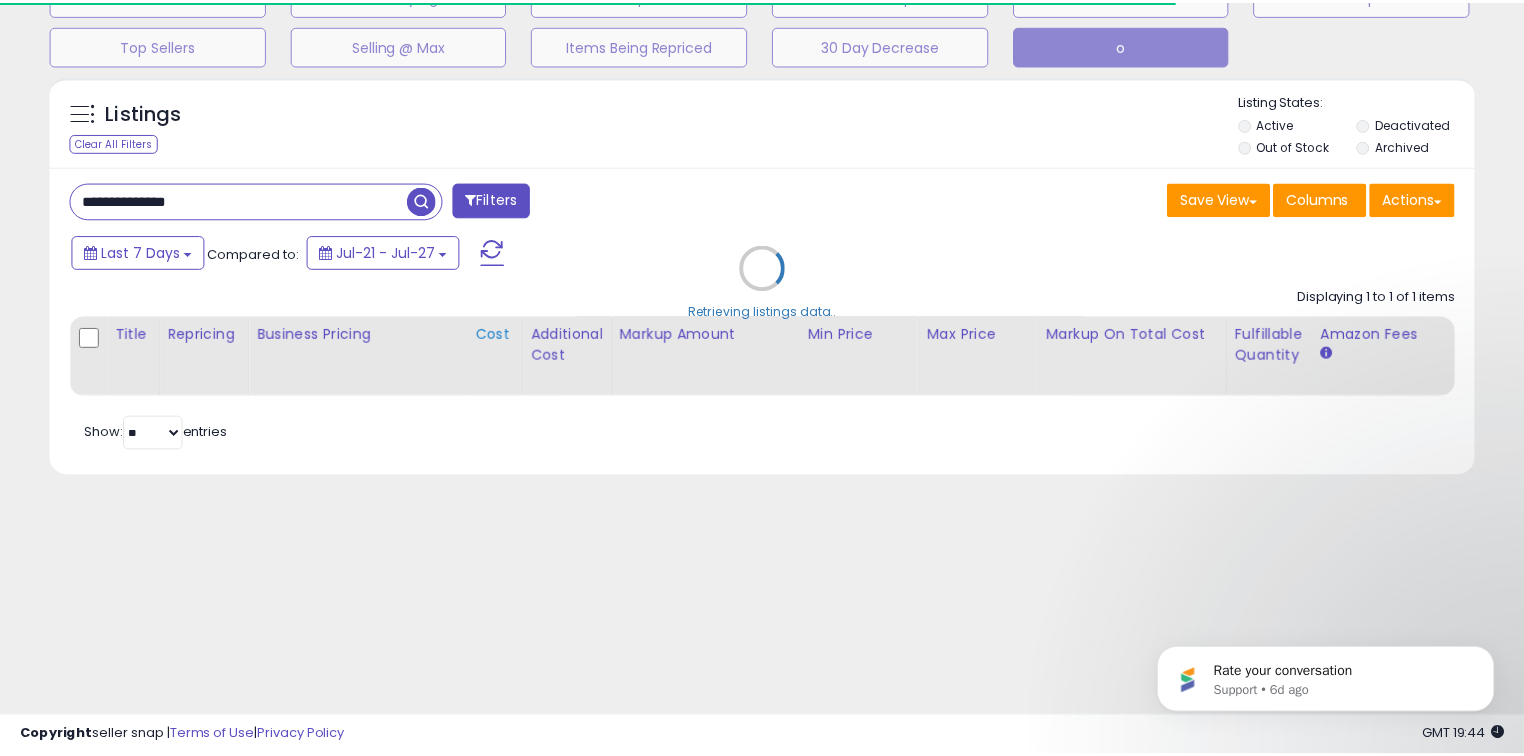 scroll, scrollTop: 140, scrollLeft: 0, axis: vertical 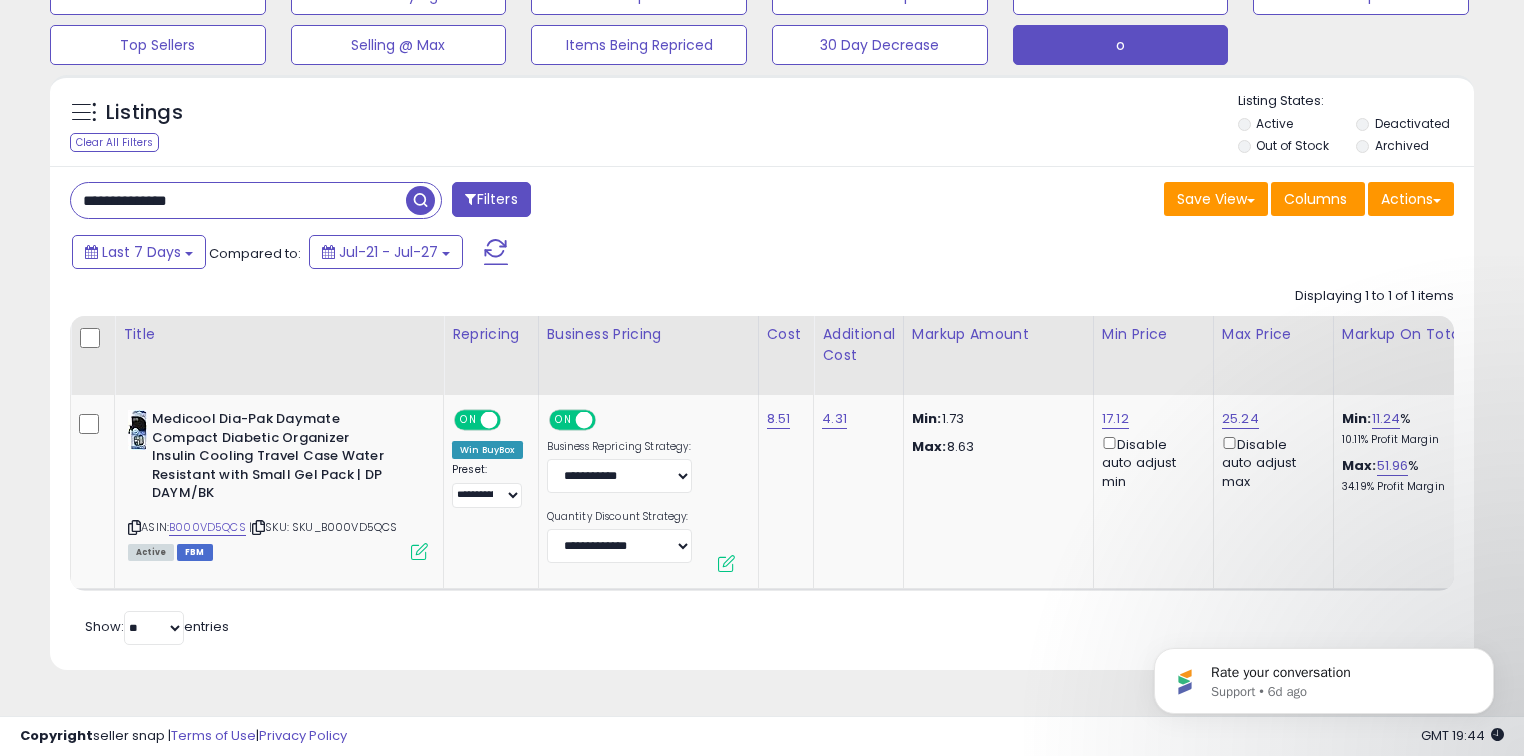 click on "**********" at bounding box center [238, 200] 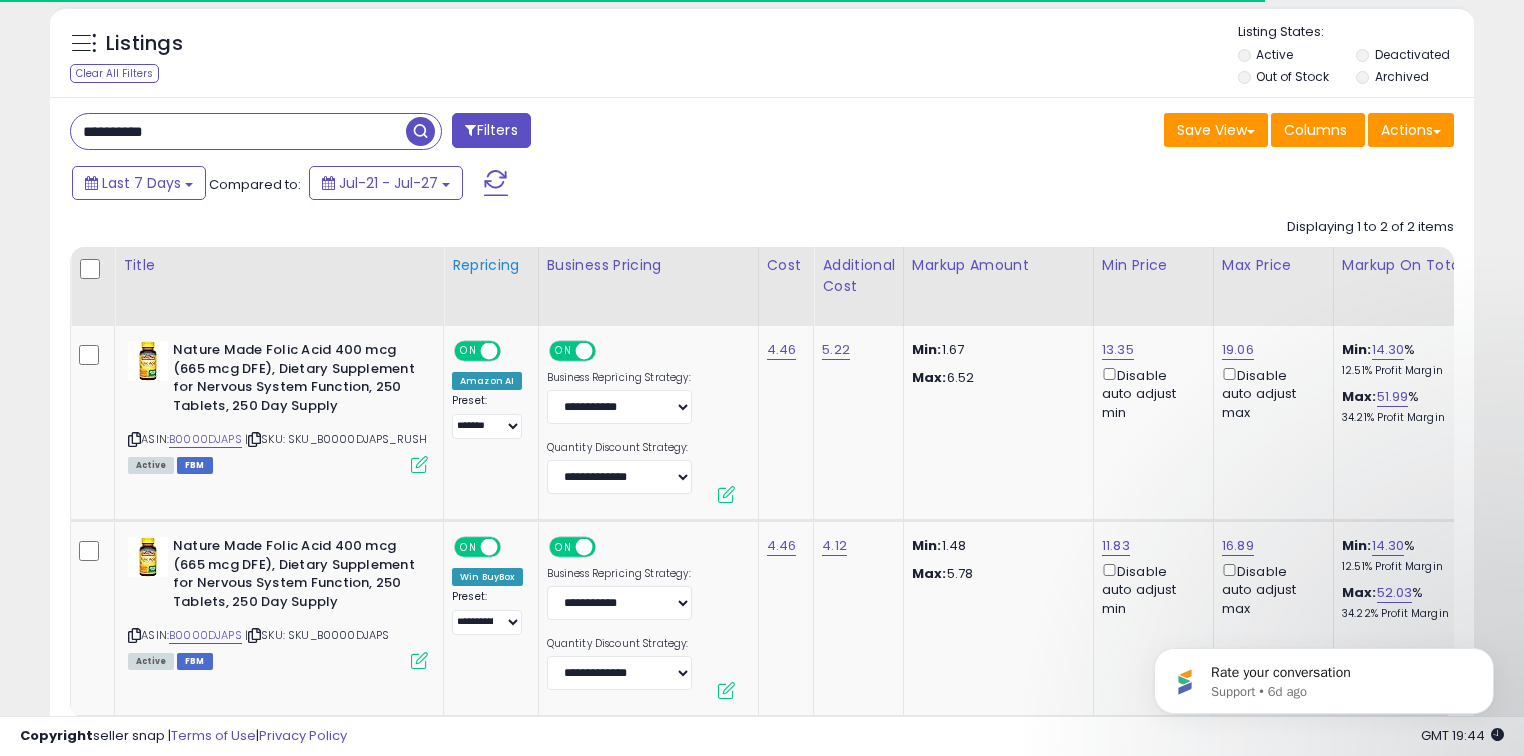 scroll, scrollTop: 300, scrollLeft: 0, axis: vertical 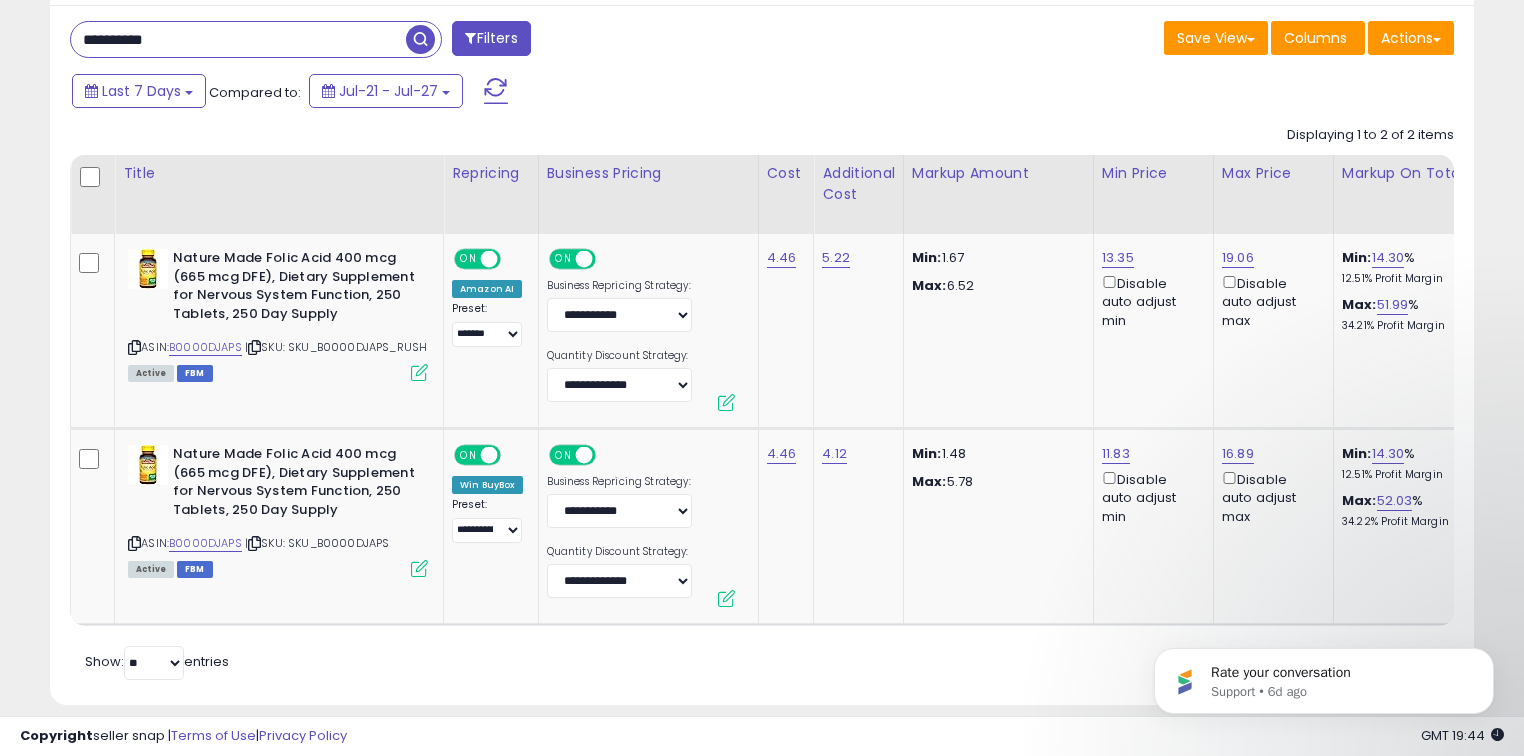 click on "**********" at bounding box center (238, 39) 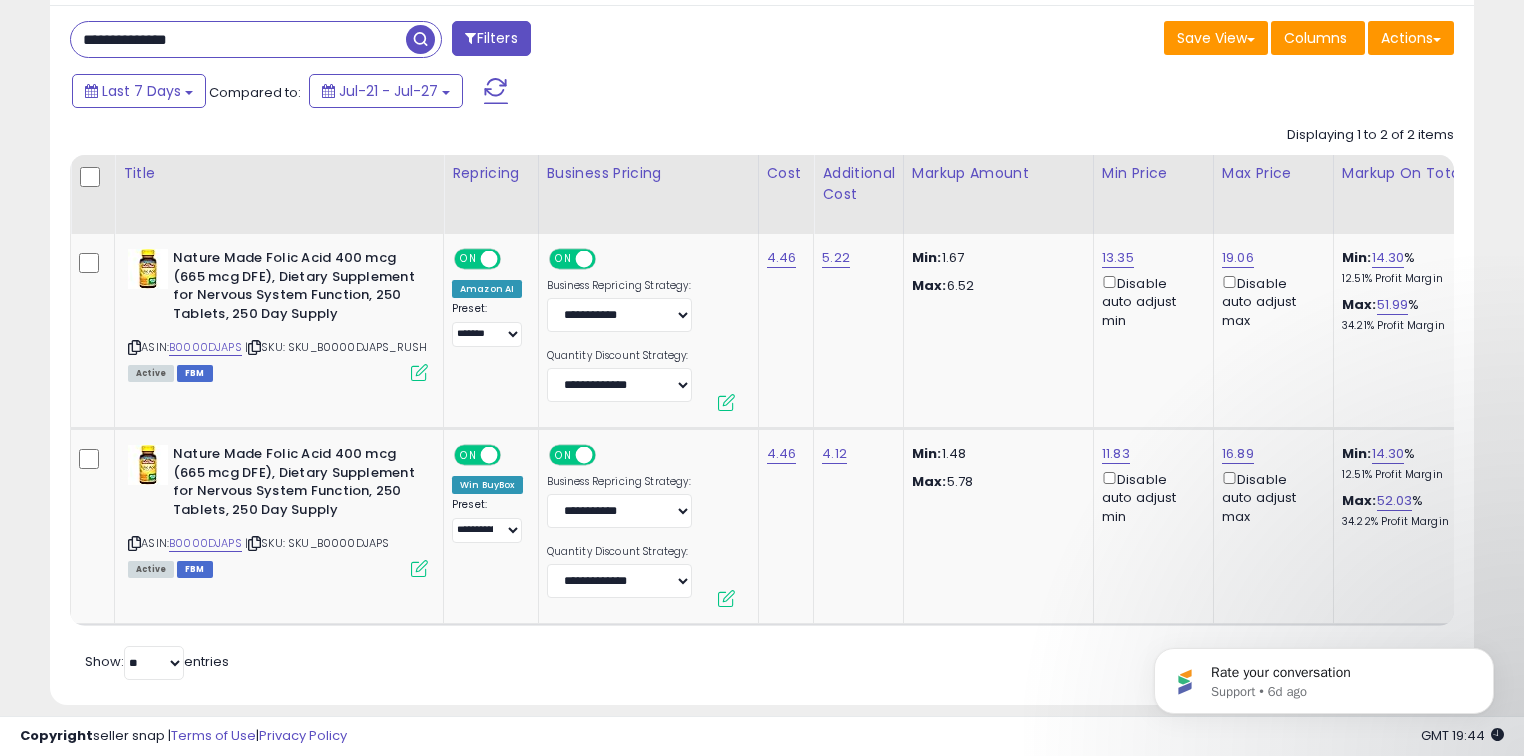 type on "**********" 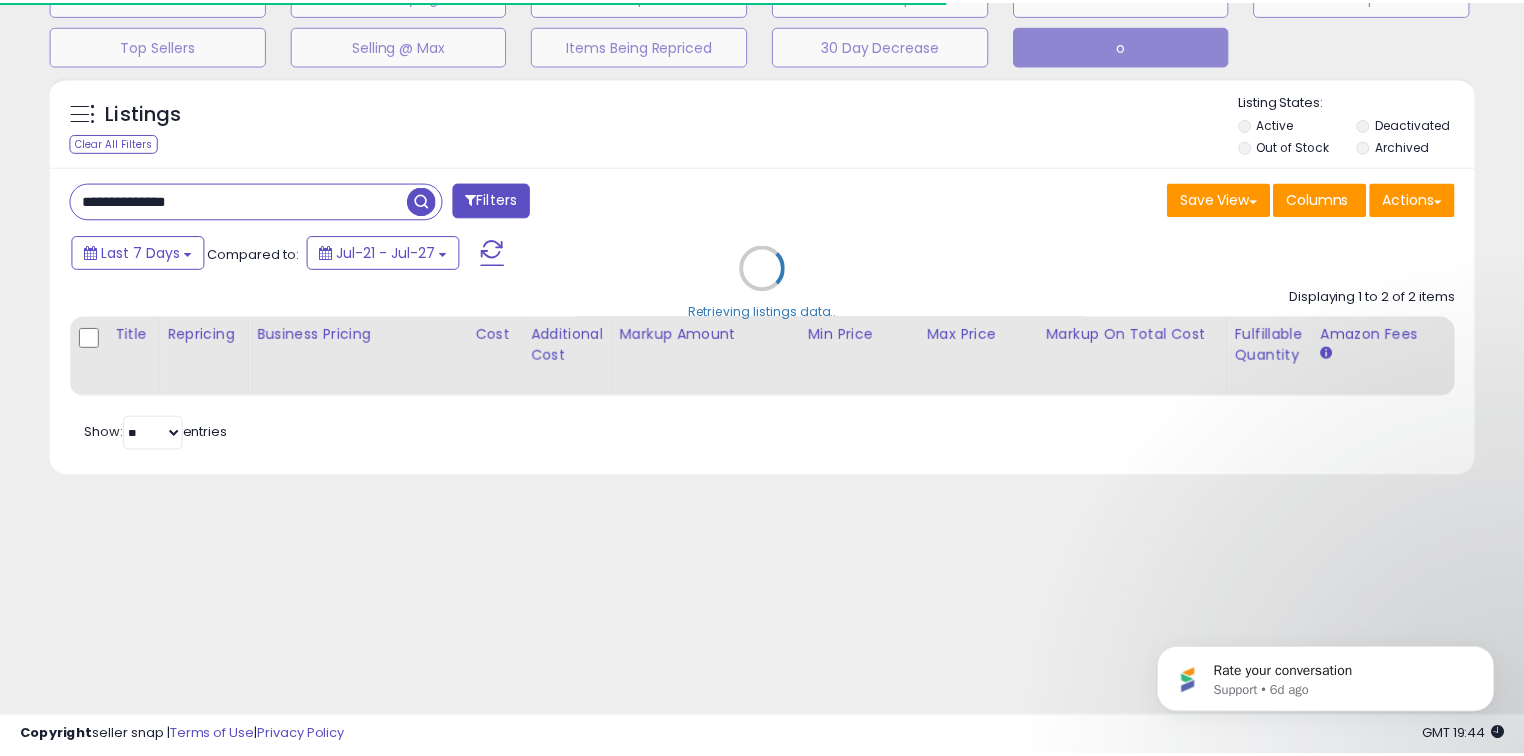 scroll, scrollTop: 140, scrollLeft: 0, axis: vertical 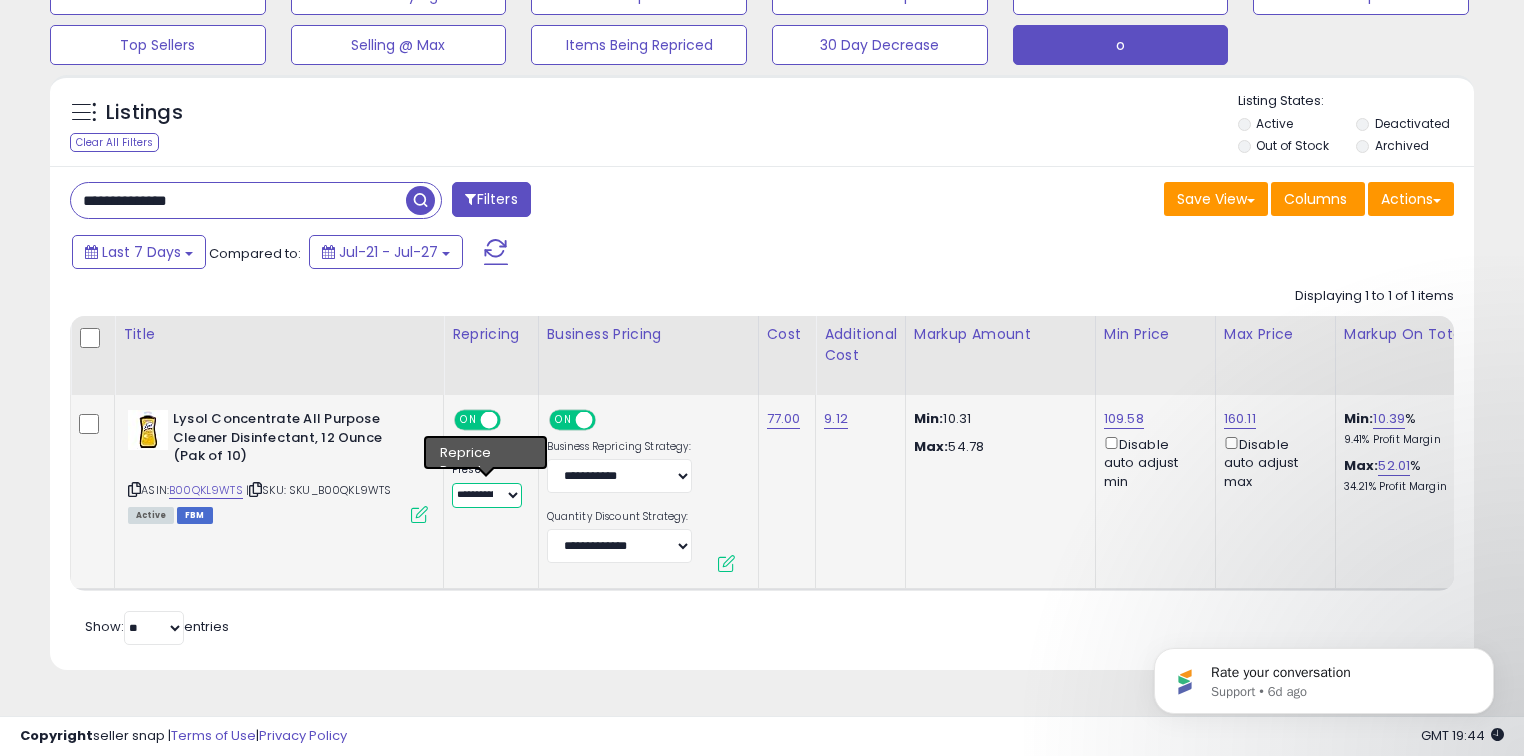 click on "**********" at bounding box center [487, 495] 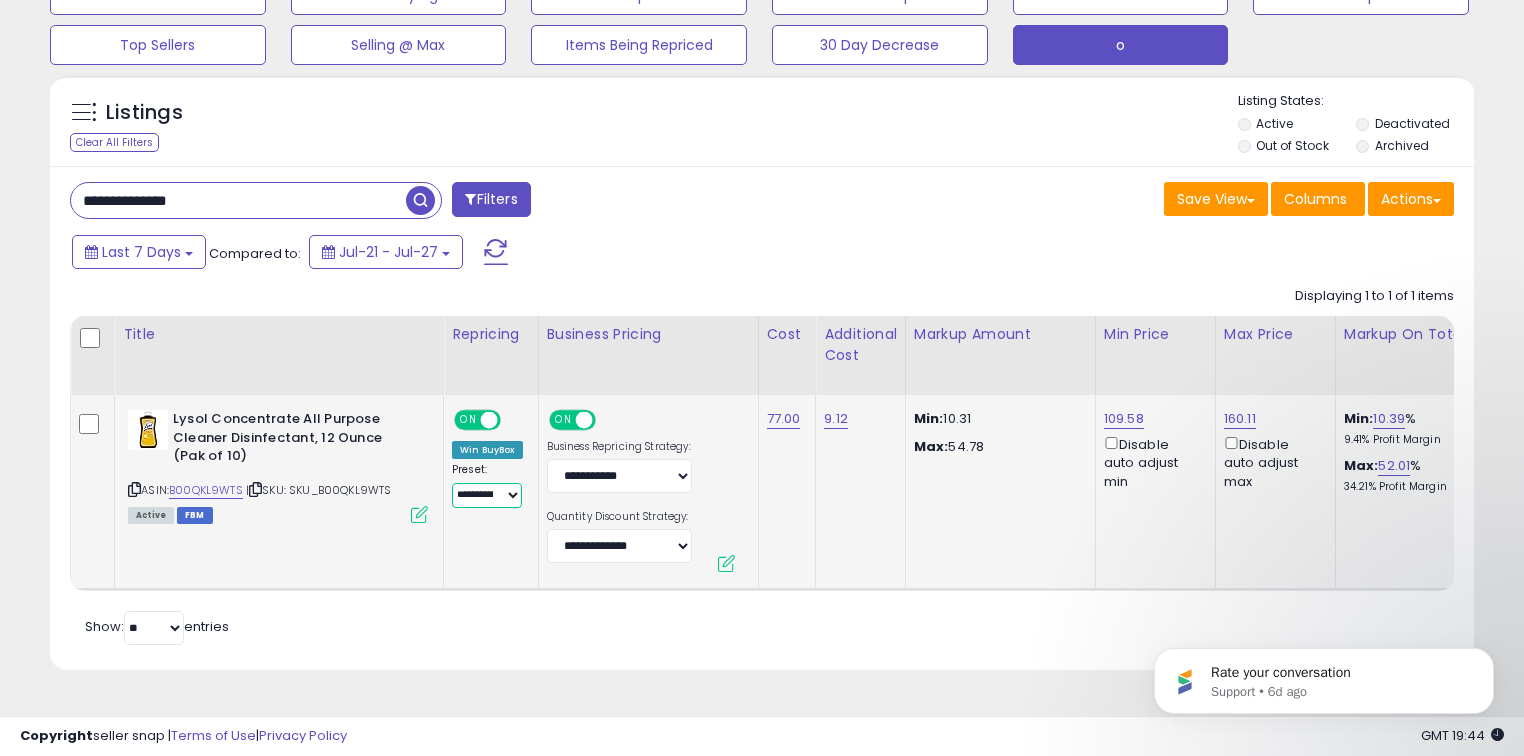 select on "*******" 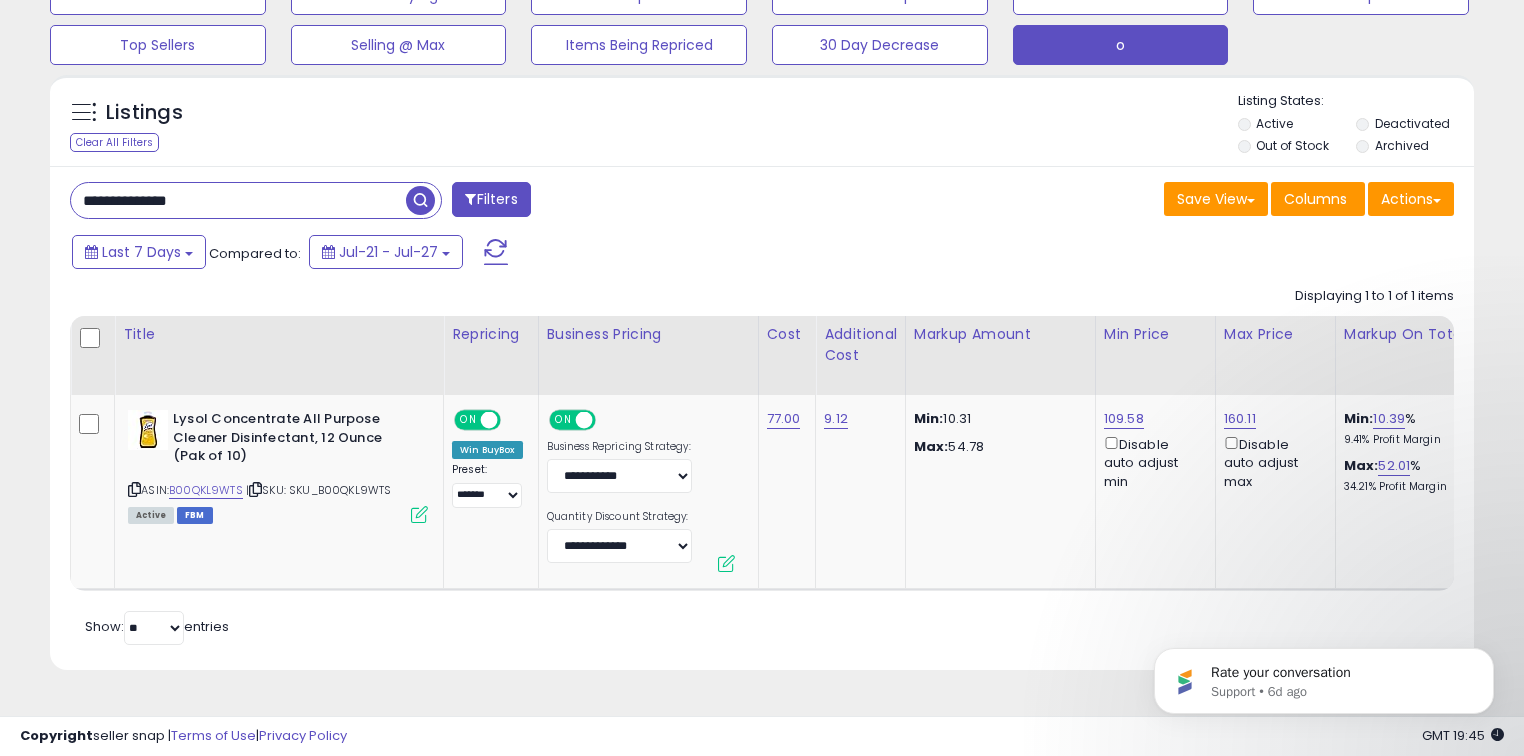 click on "**********" at bounding box center (238, 200) 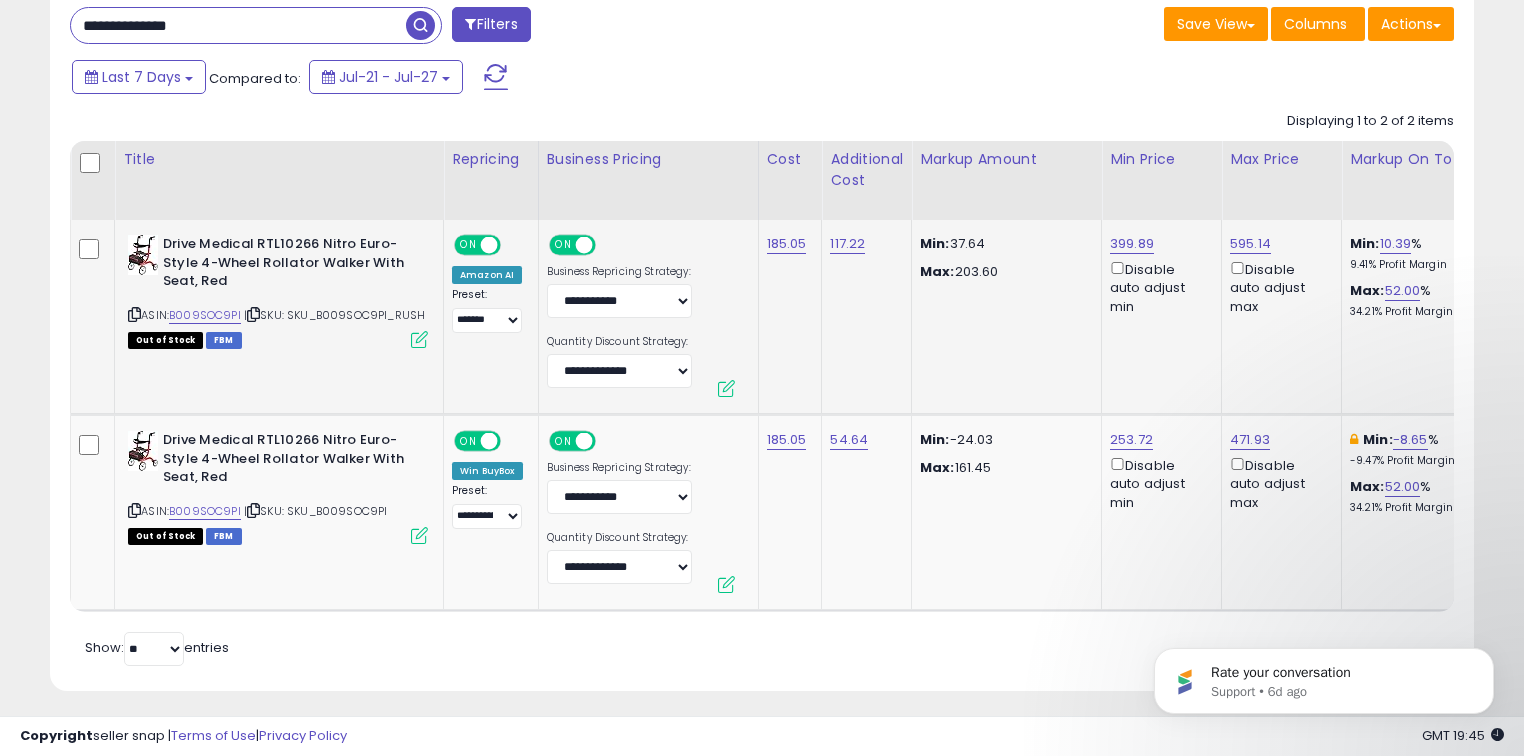 scroll, scrollTop: 335, scrollLeft: 0, axis: vertical 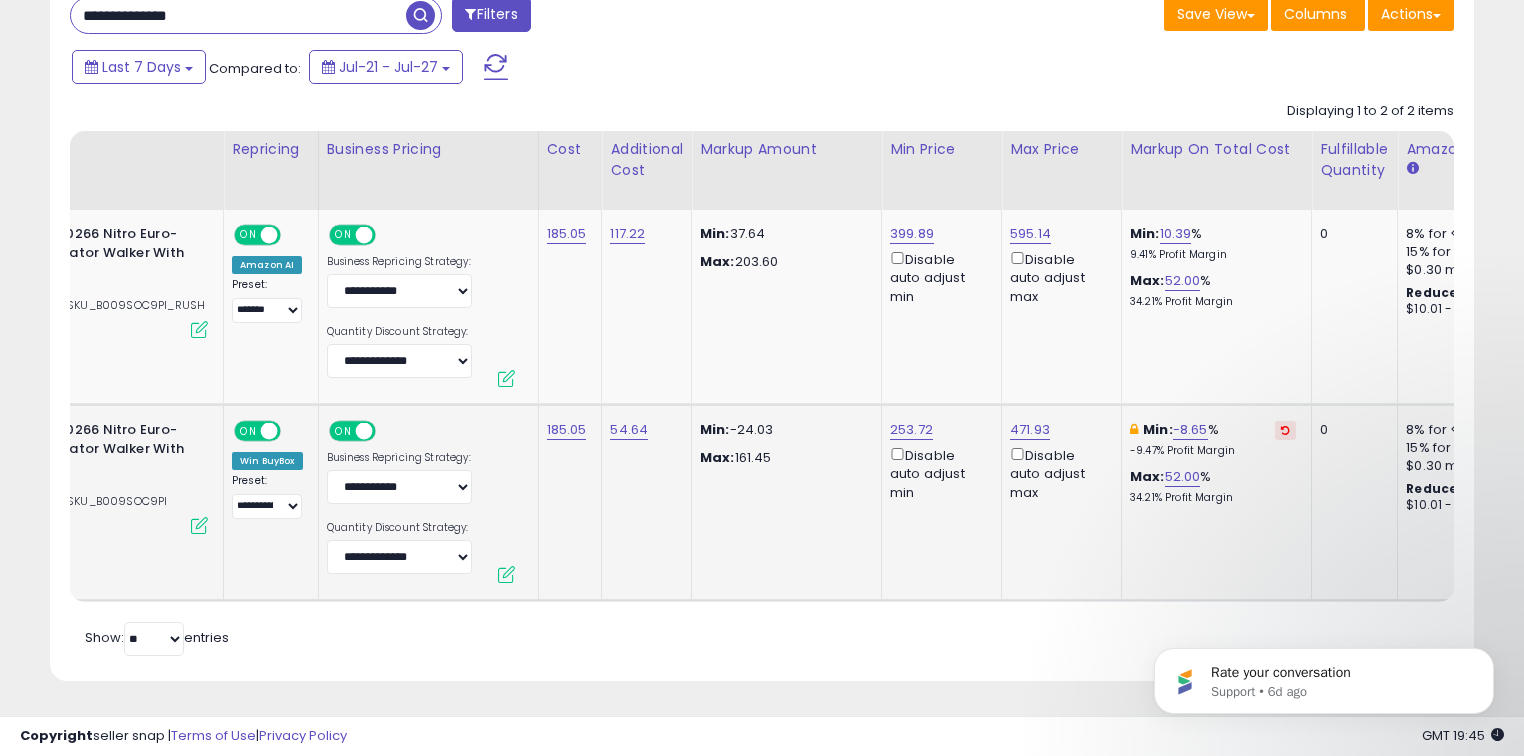 click at bounding box center [1285, 430] 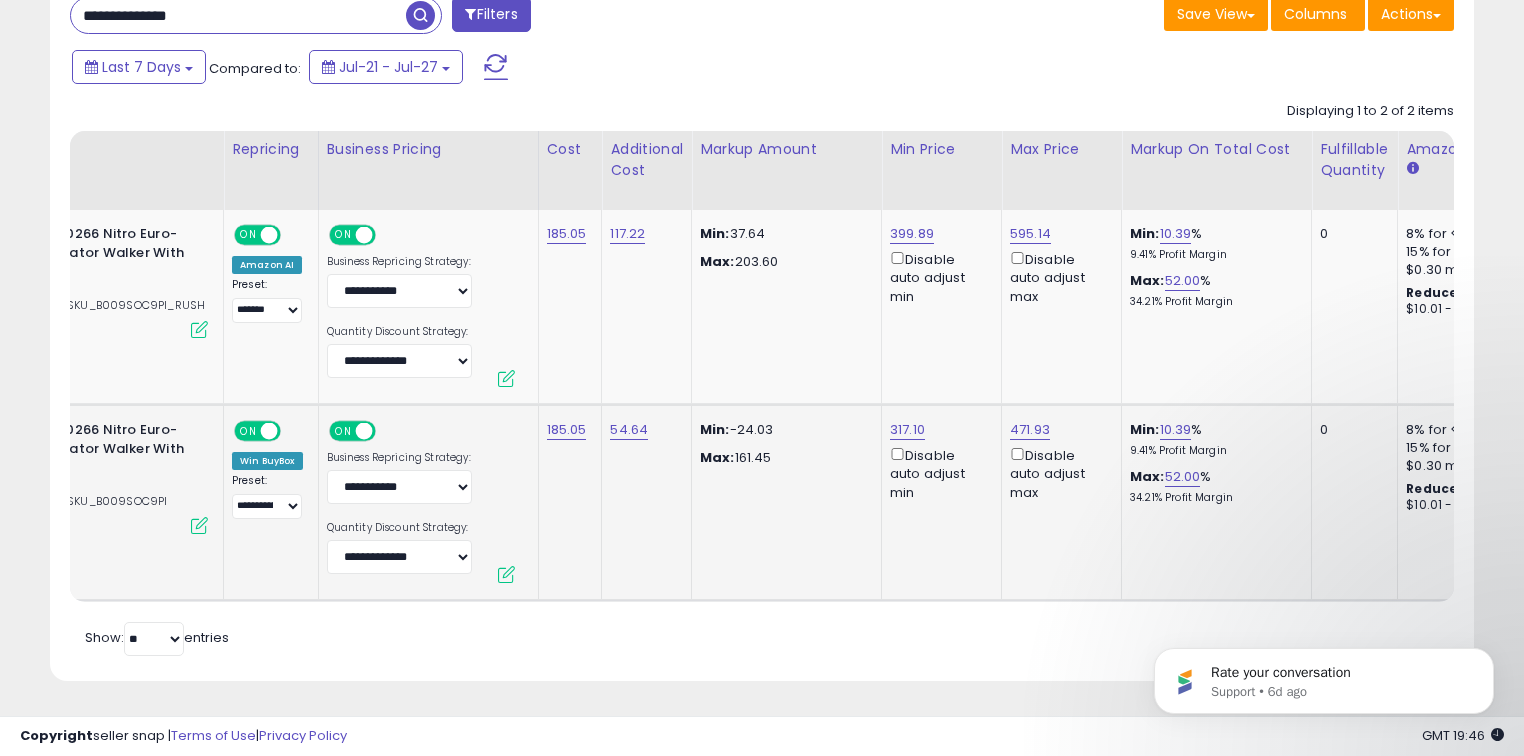 click at bounding box center [496, 67] 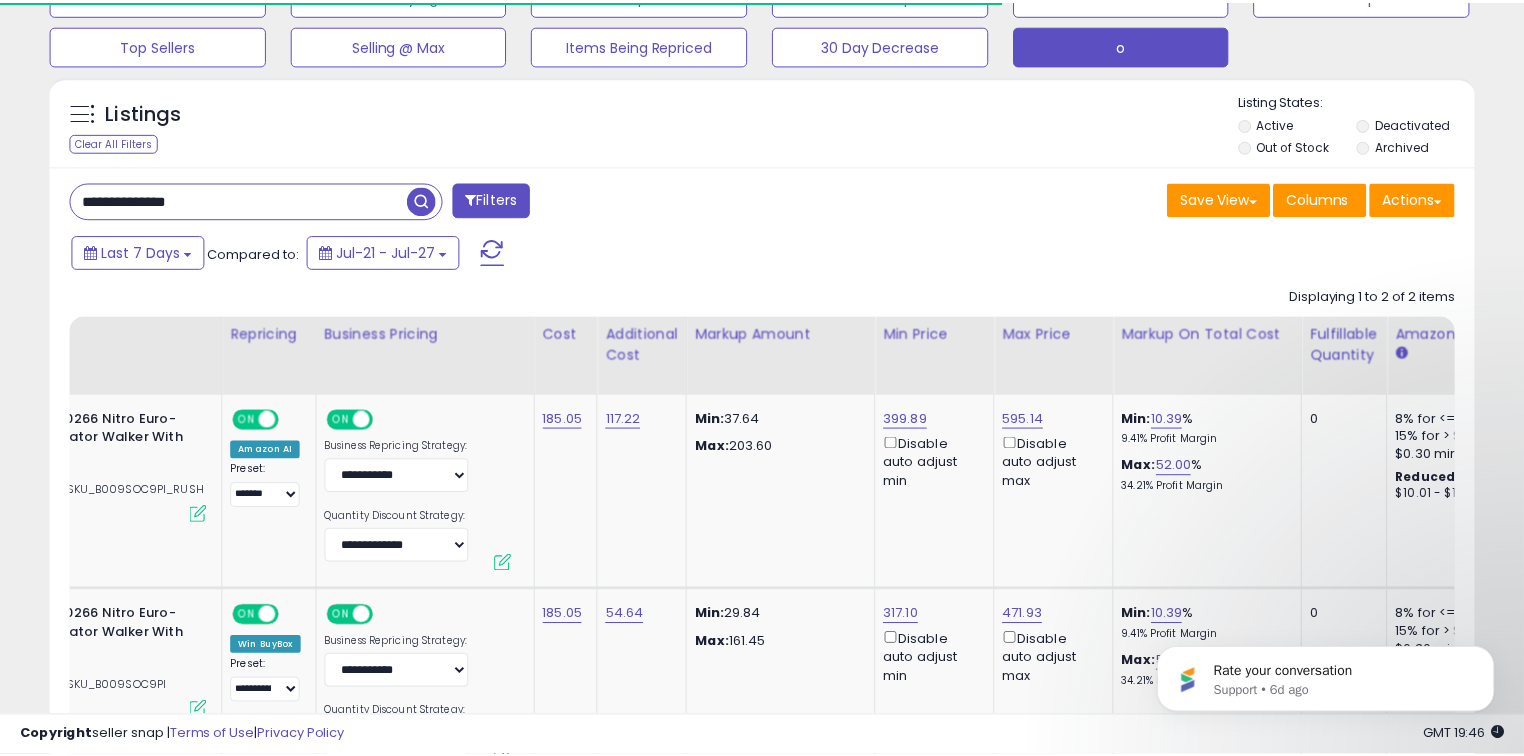 scroll, scrollTop: 335, scrollLeft: 0, axis: vertical 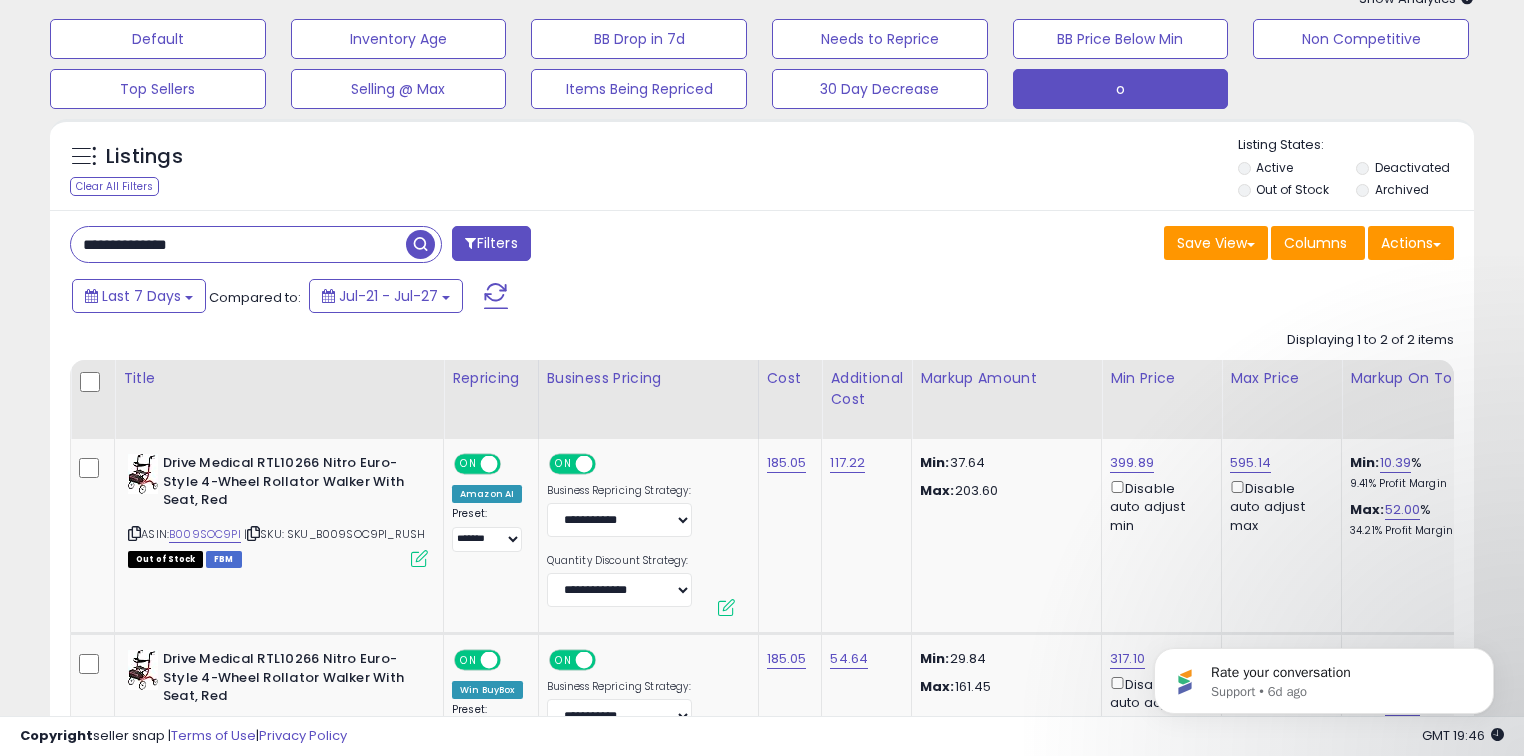 click on "**********" at bounding box center (238, 244) 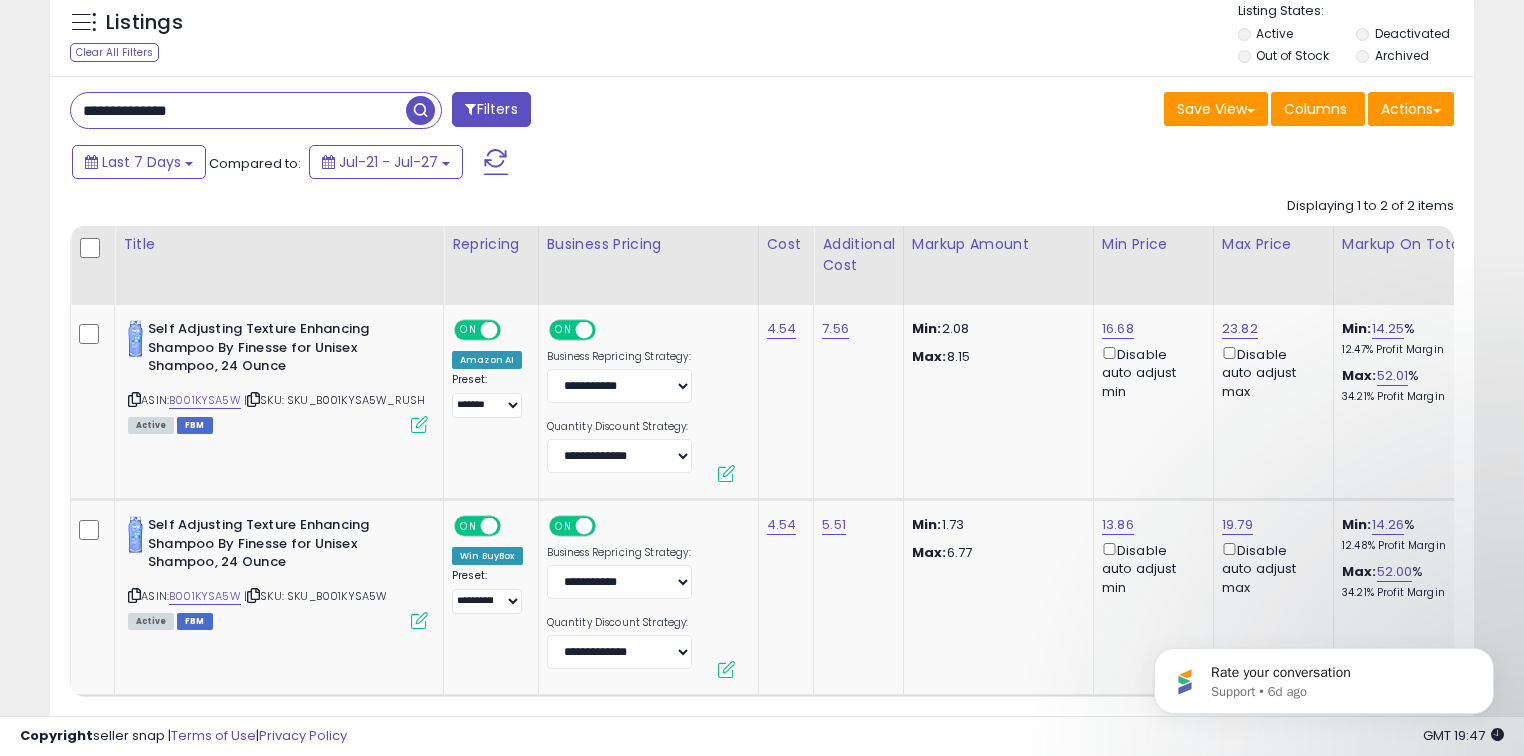 scroll, scrollTop: 95, scrollLeft: 0, axis: vertical 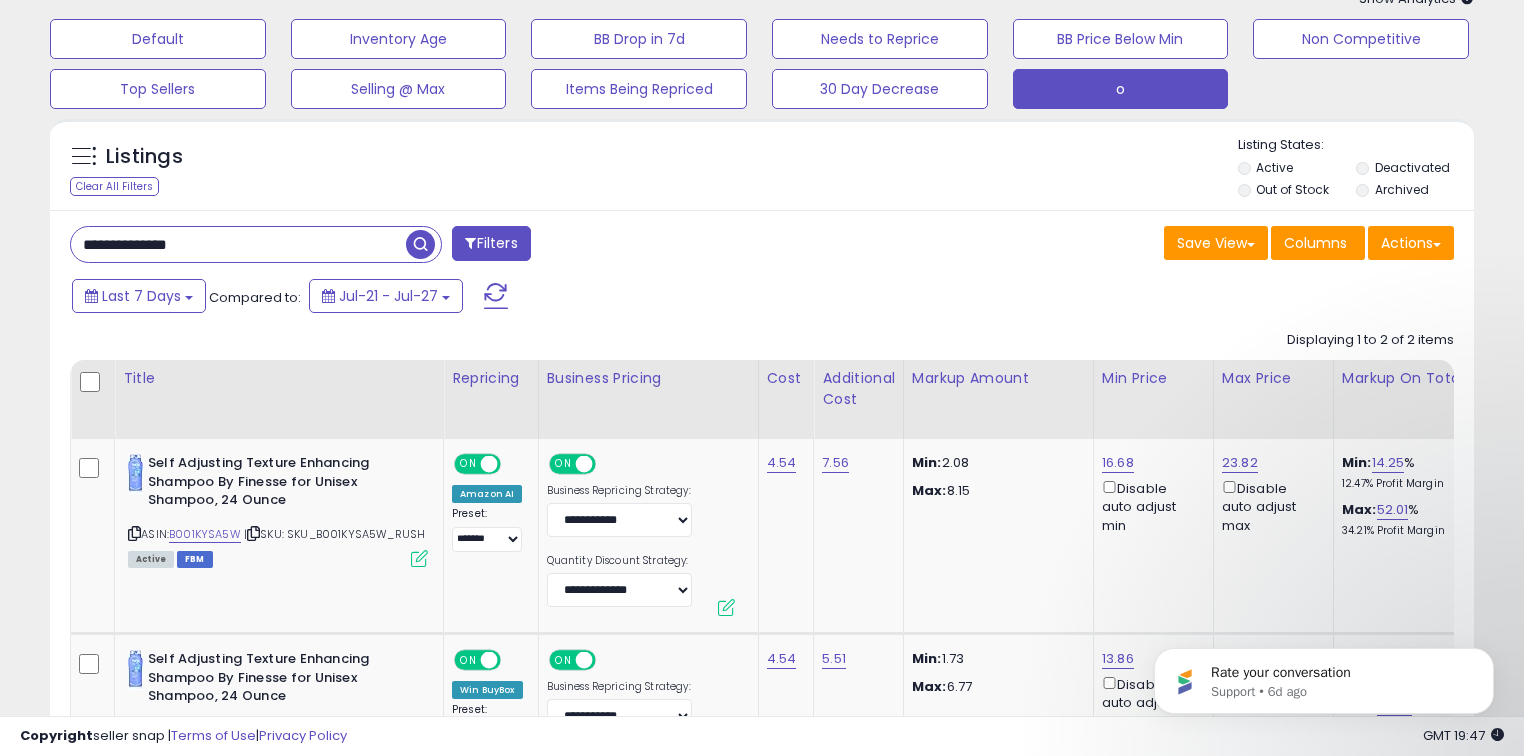 click on "**********" at bounding box center (238, 244) 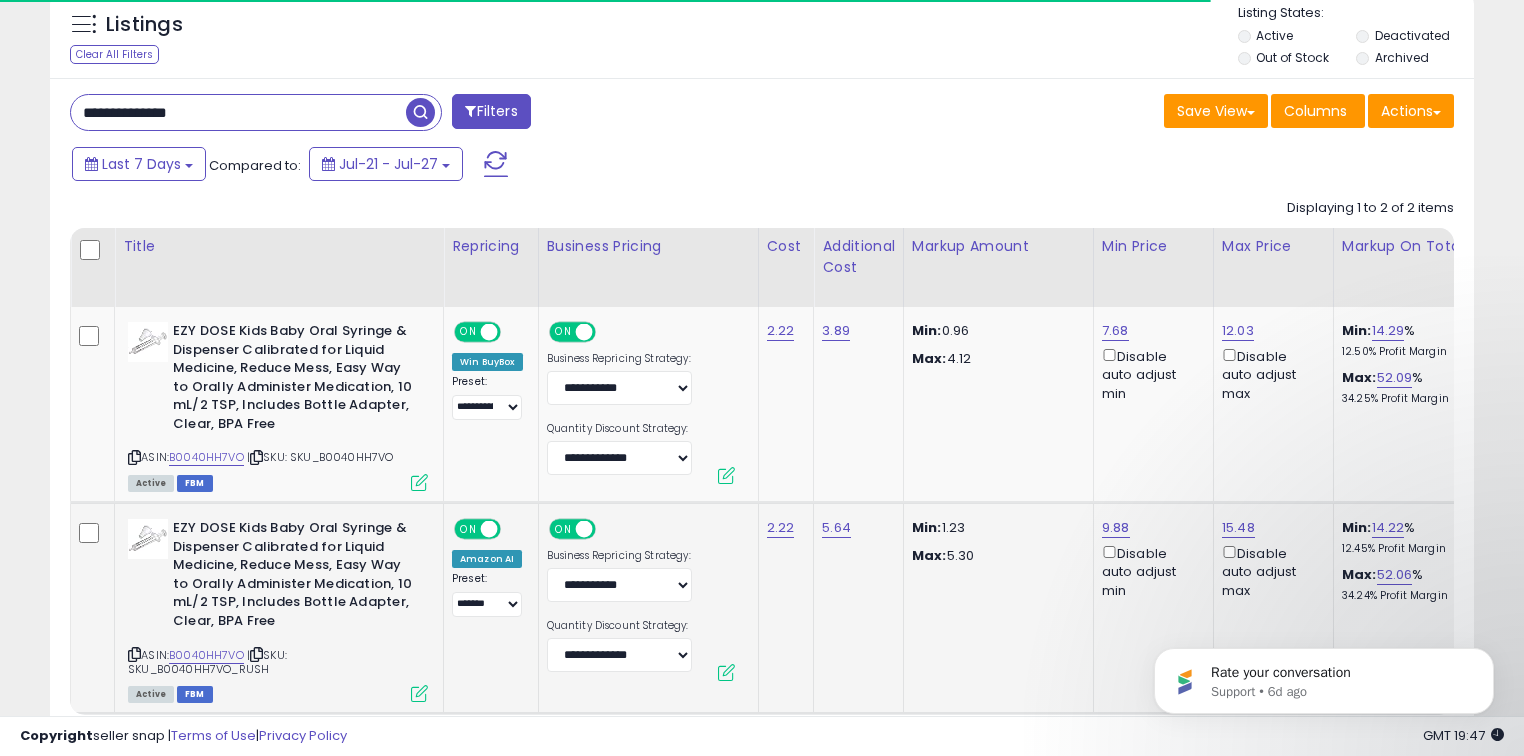 scroll, scrollTop: 255, scrollLeft: 0, axis: vertical 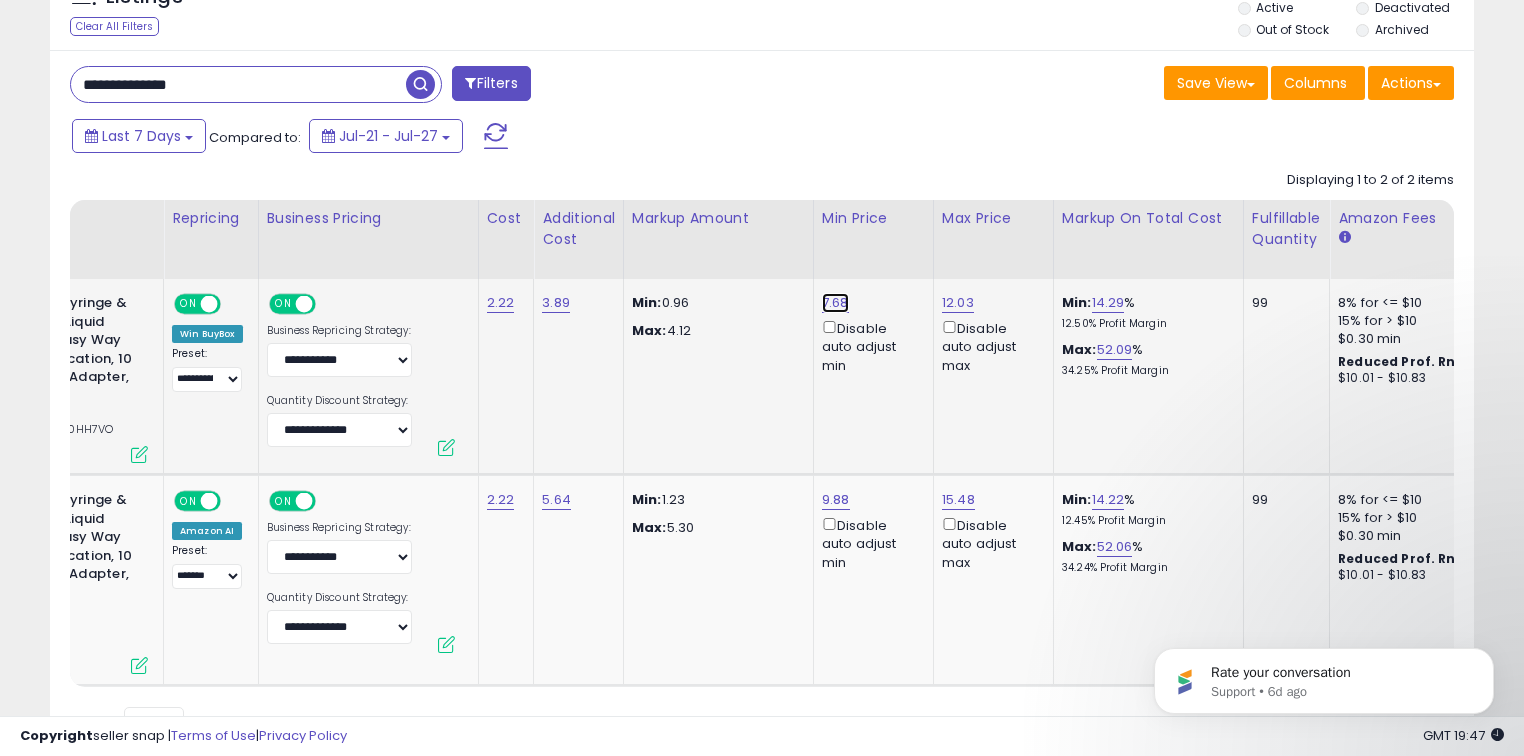 click on "7.68" at bounding box center (835, 303) 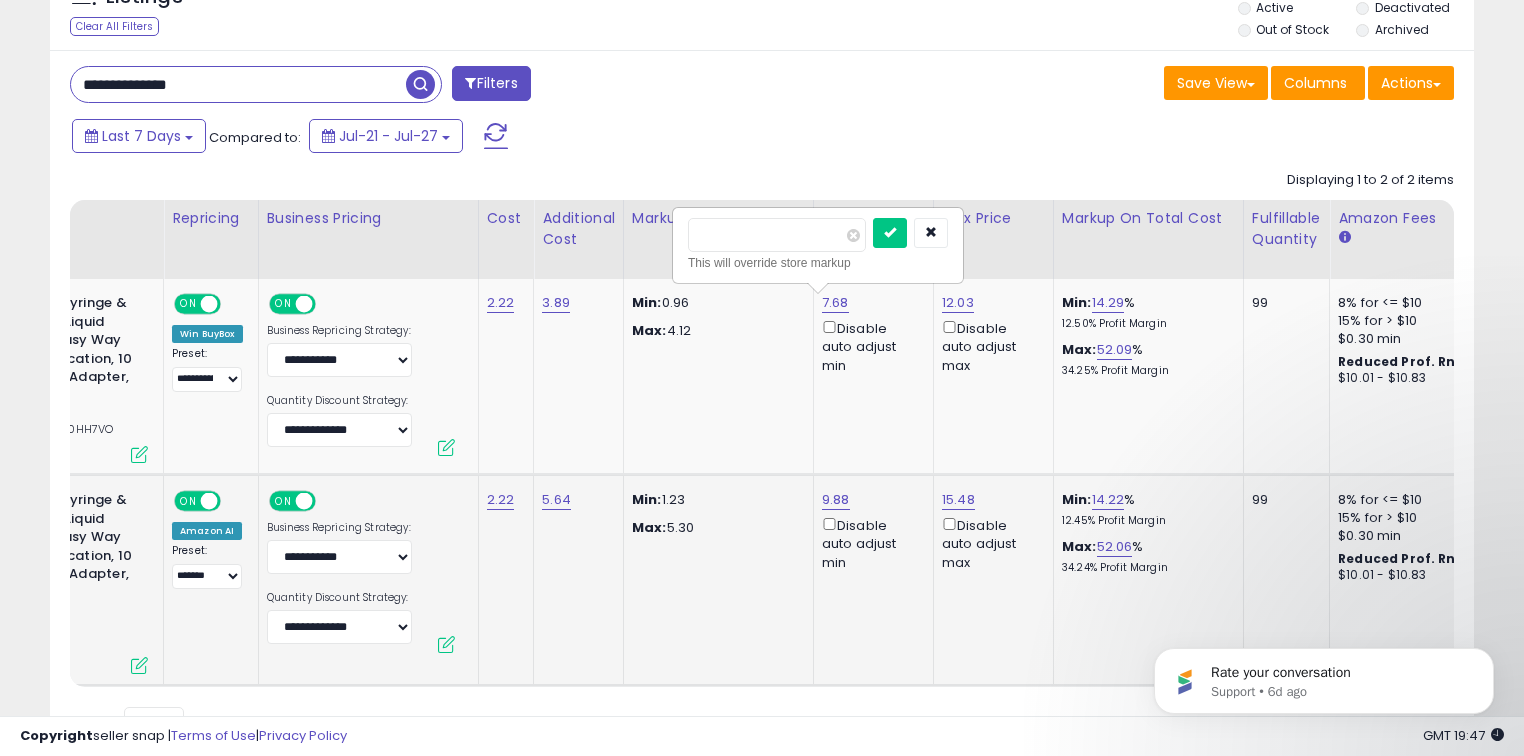 click on "**********" 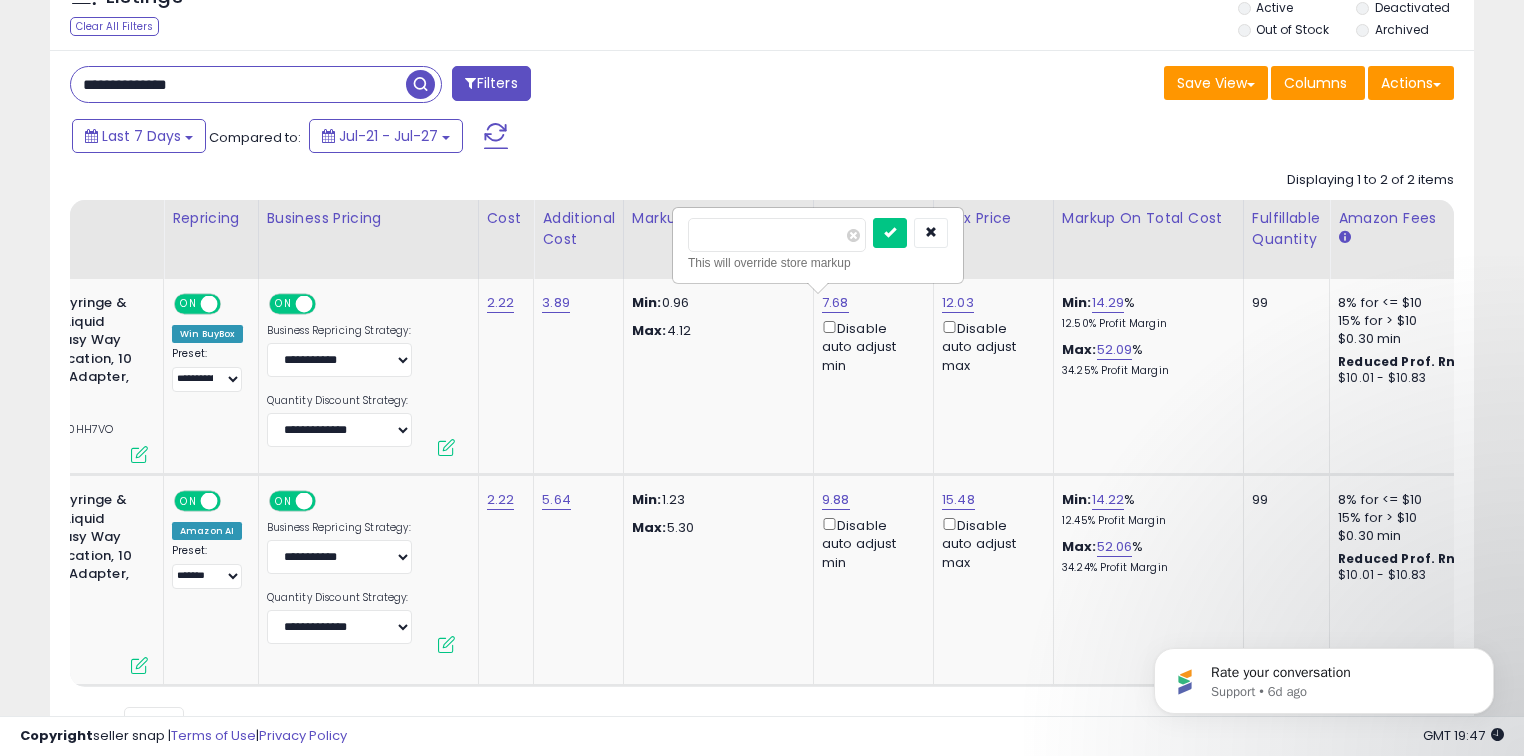 scroll, scrollTop: 0, scrollLeft: 0, axis: both 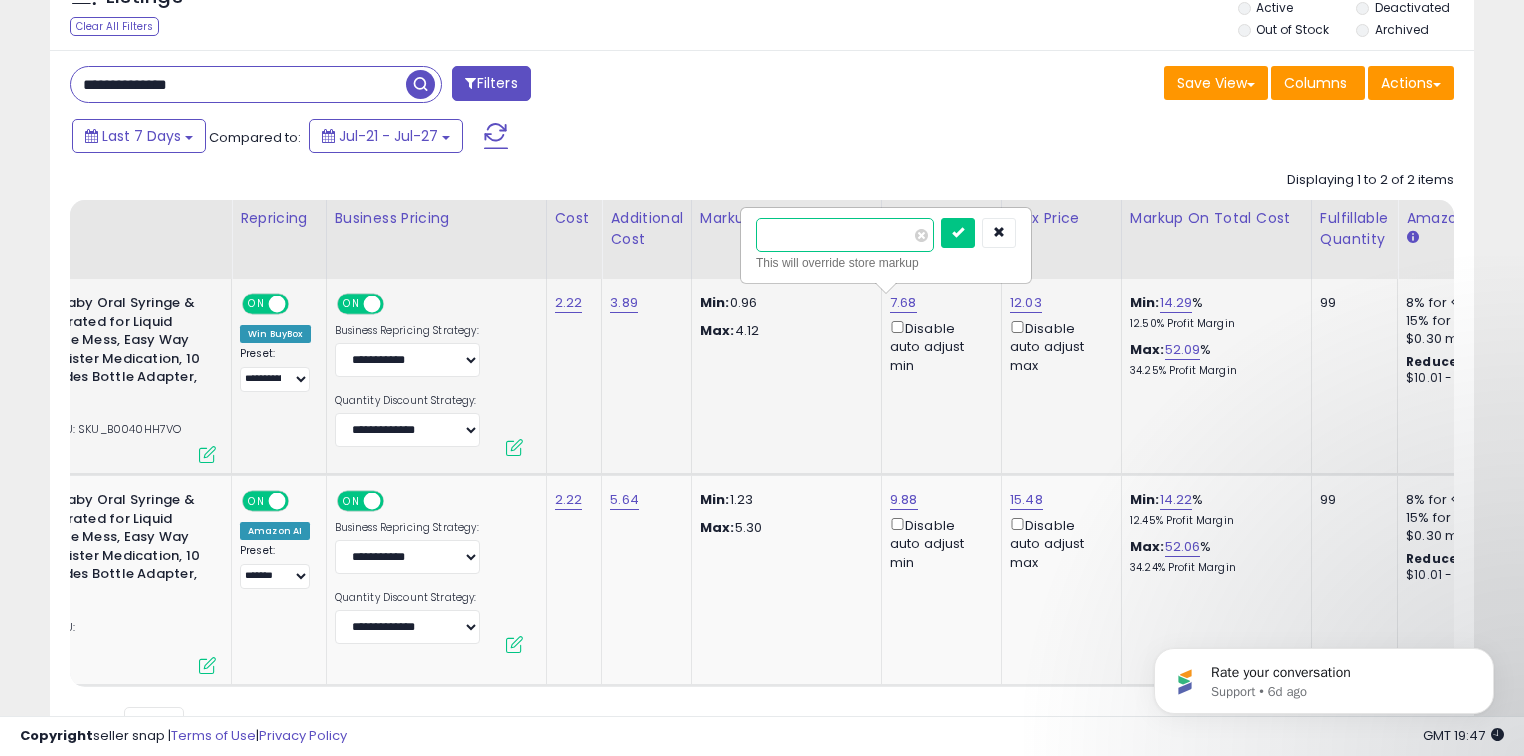 drag, startPoint x: 780, startPoint y: 236, endPoint x: 800, endPoint y: 238, distance: 20.09975 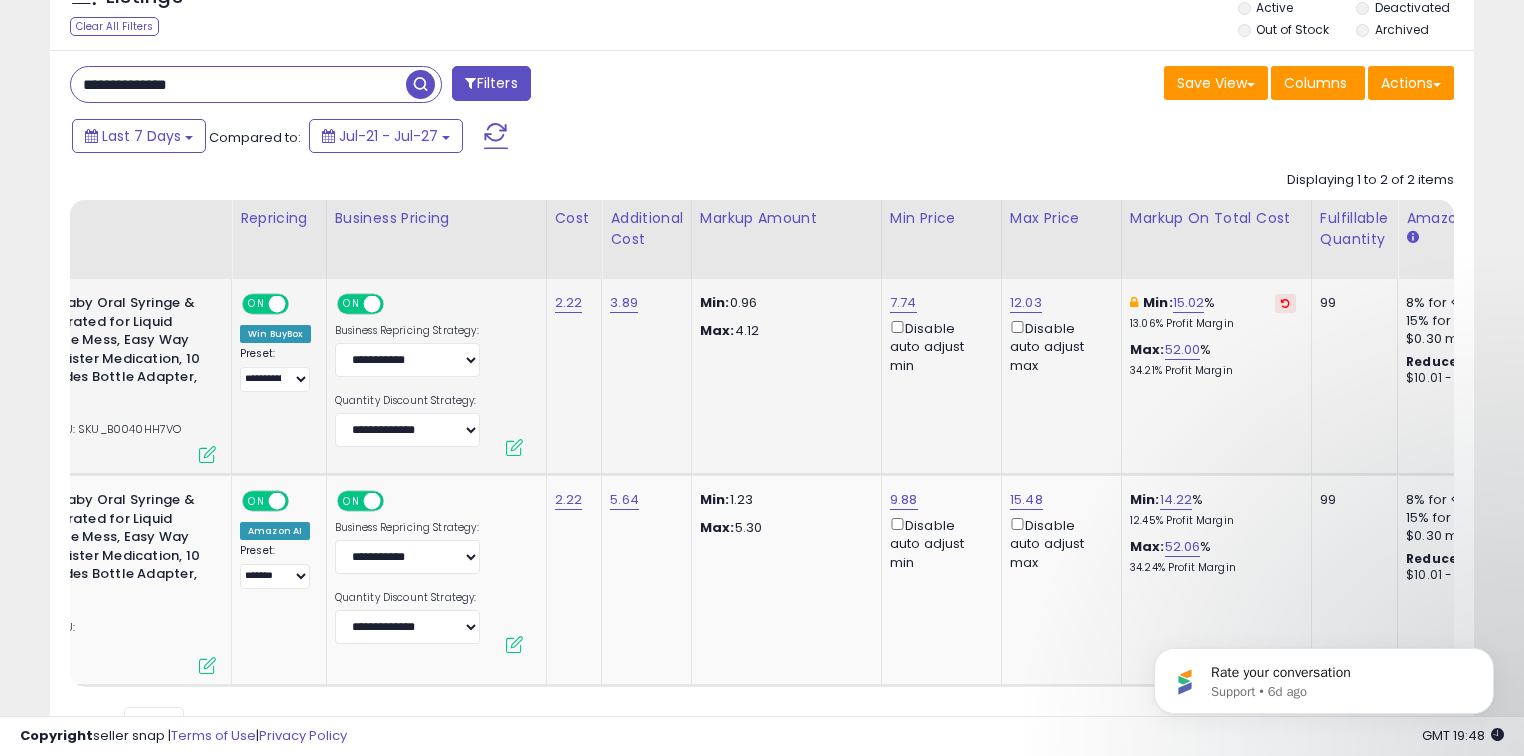 click on "Last 7 Days
Compared to:
Jul-21 - Jul-27" at bounding box center [586, 138] 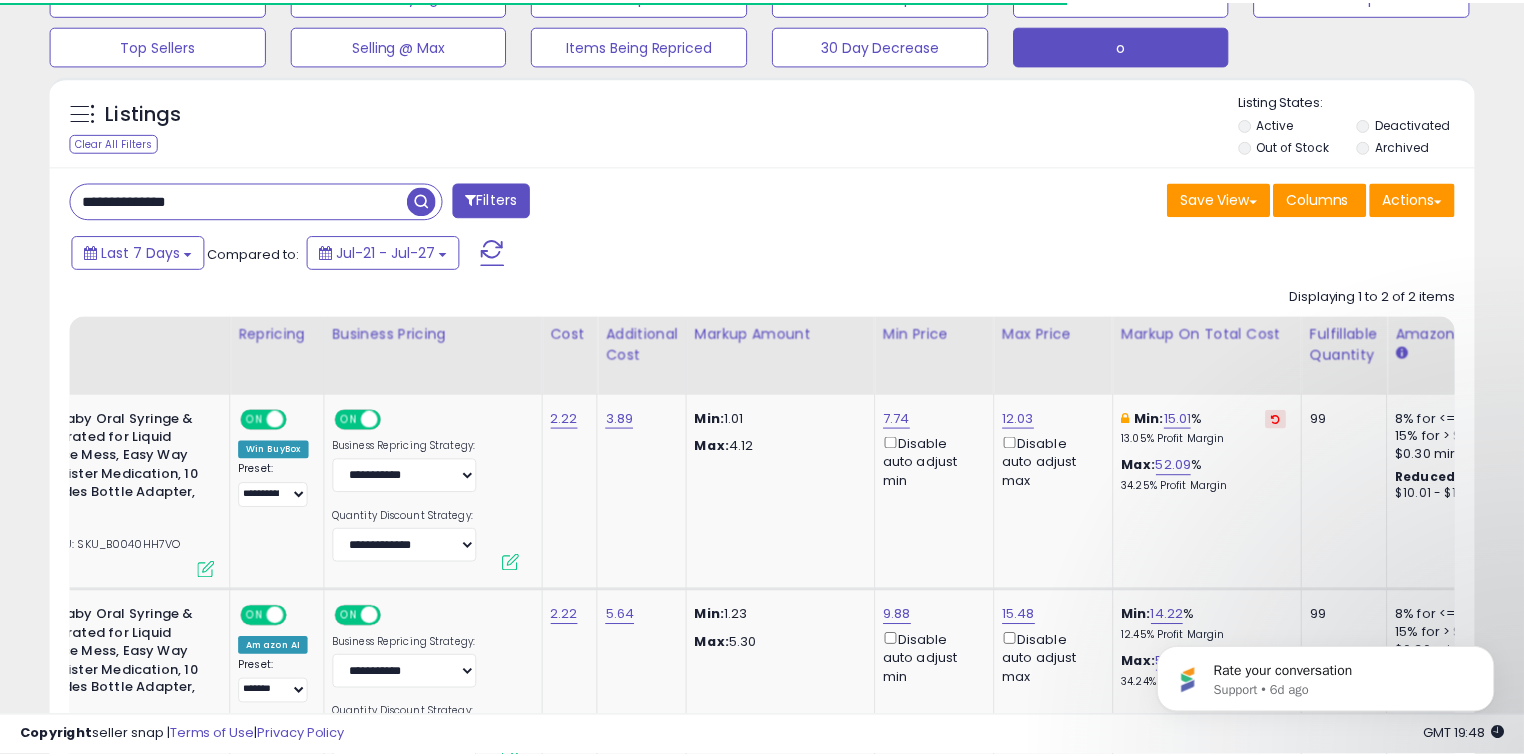 scroll, scrollTop: 255, scrollLeft: 0, axis: vertical 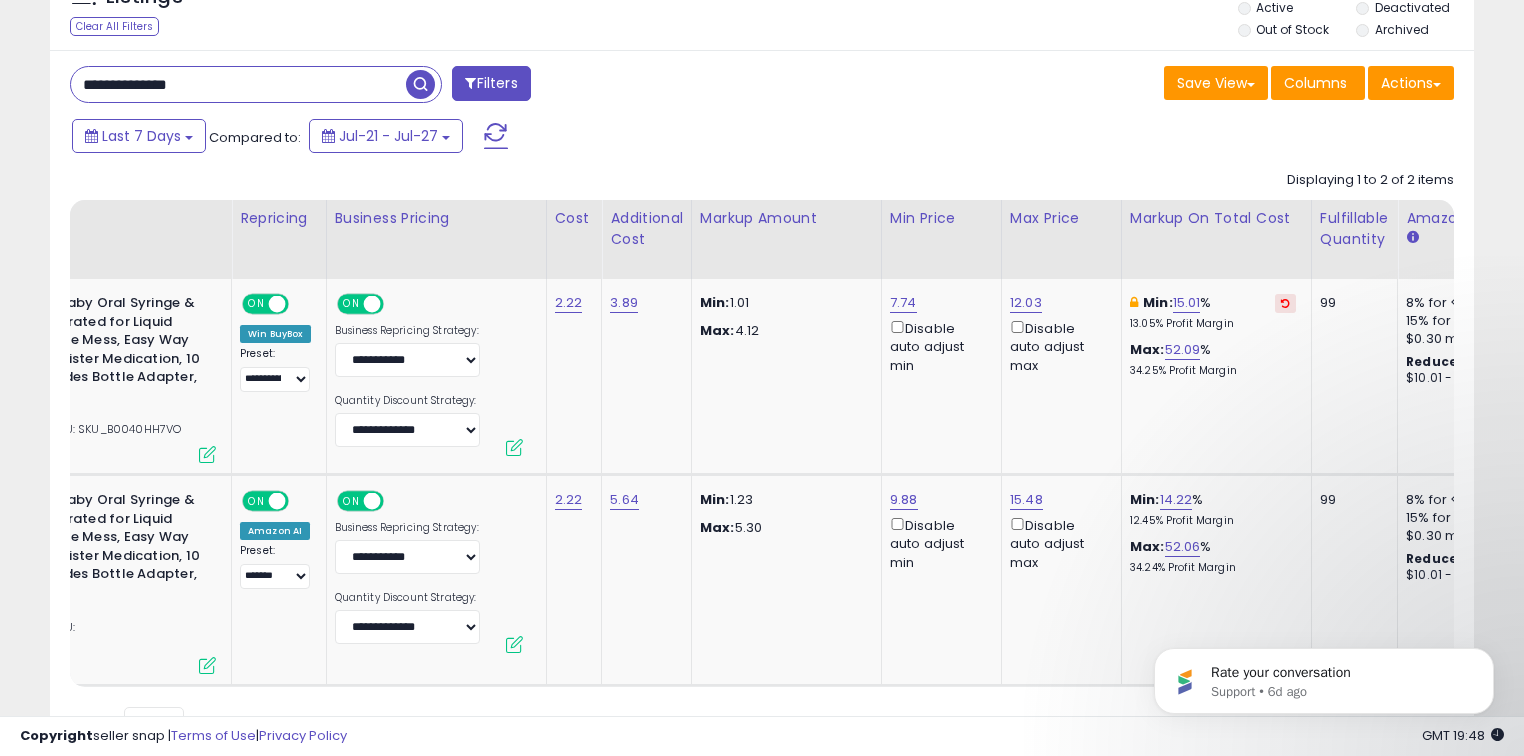 click on "**********" at bounding box center [238, 84] 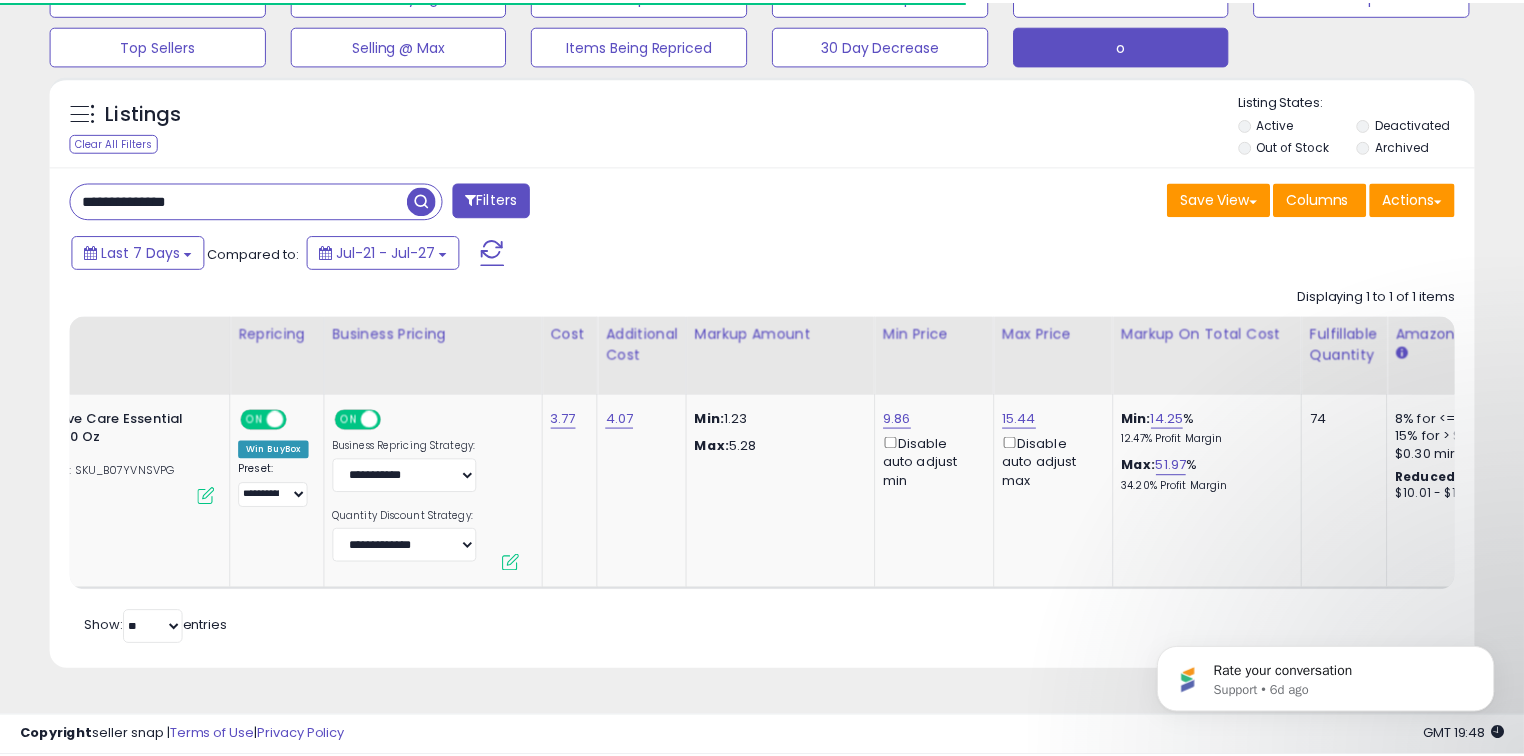 scroll, scrollTop: 140, scrollLeft: 0, axis: vertical 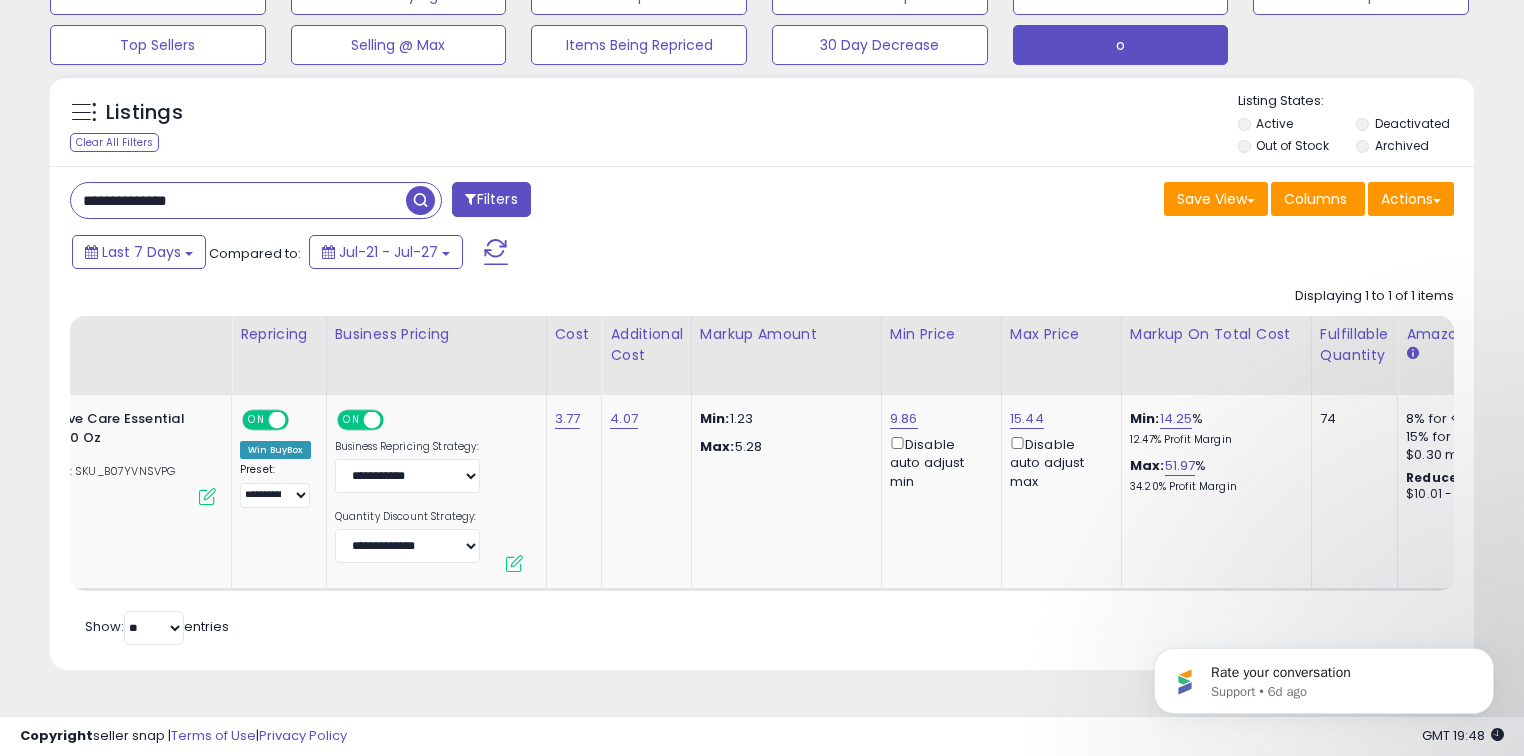click on "**********" at bounding box center (238, 200) 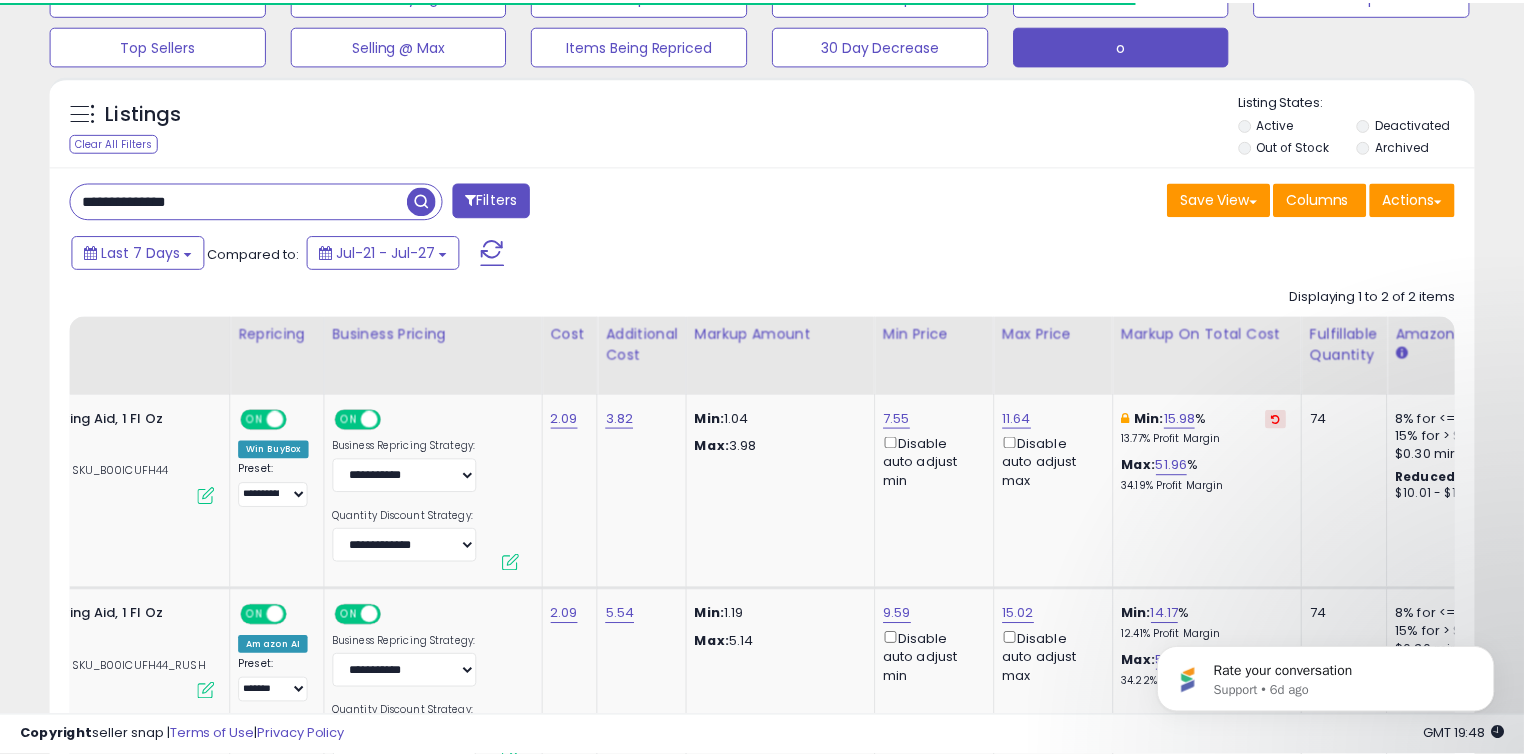 scroll, scrollTop: 255, scrollLeft: 0, axis: vertical 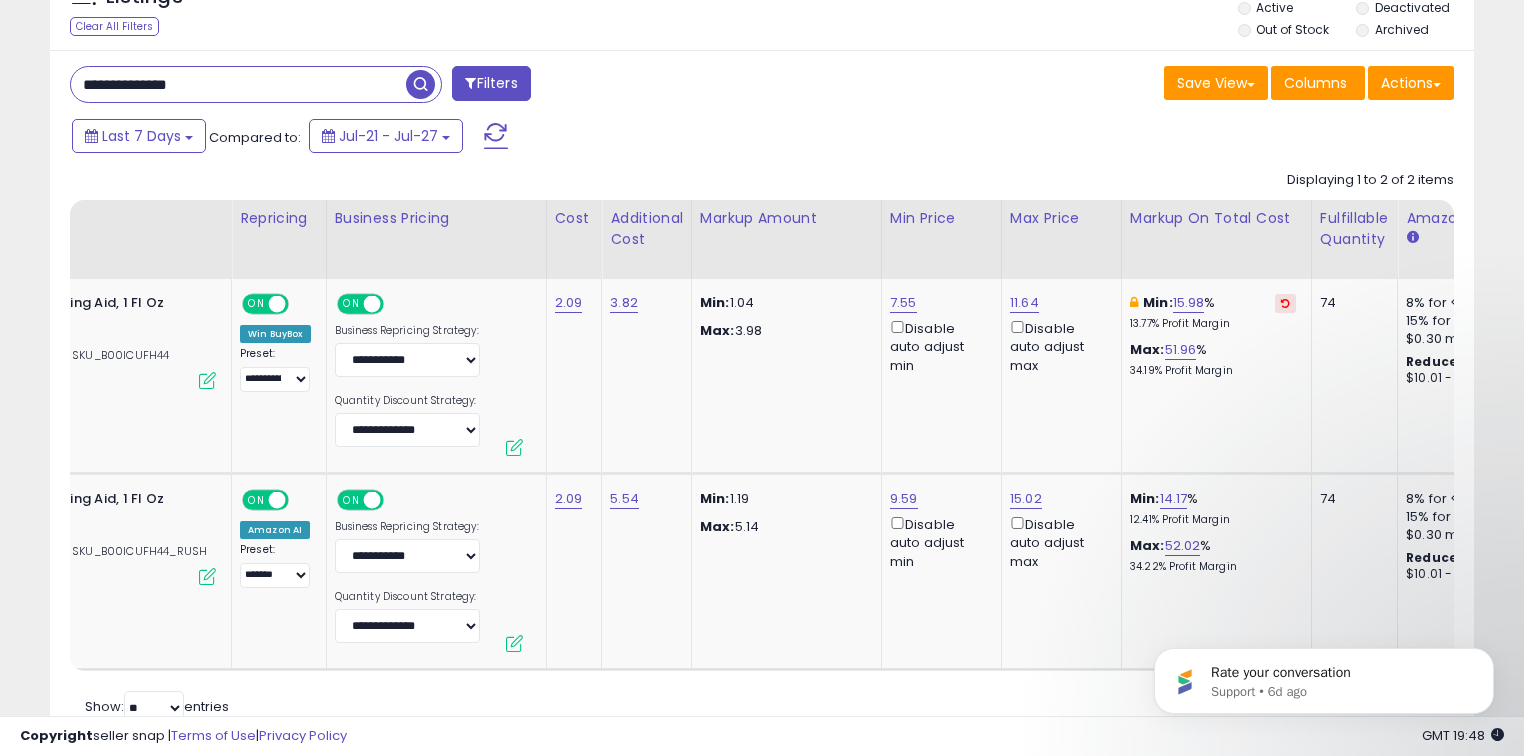 click on "**********" at bounding box center [238, 84] 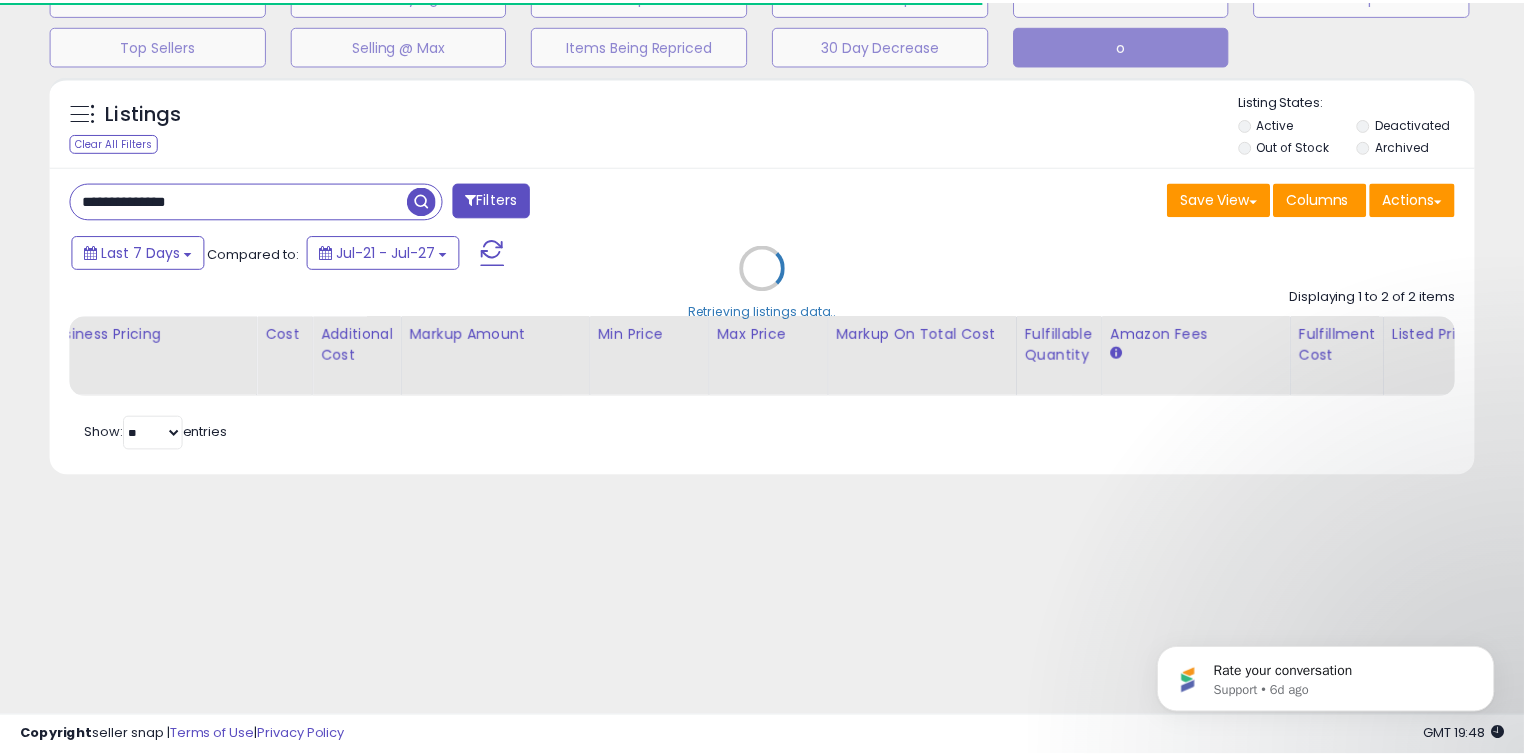 scroll, scrollTop: 140, scrollLeft: 0, axis: vertical 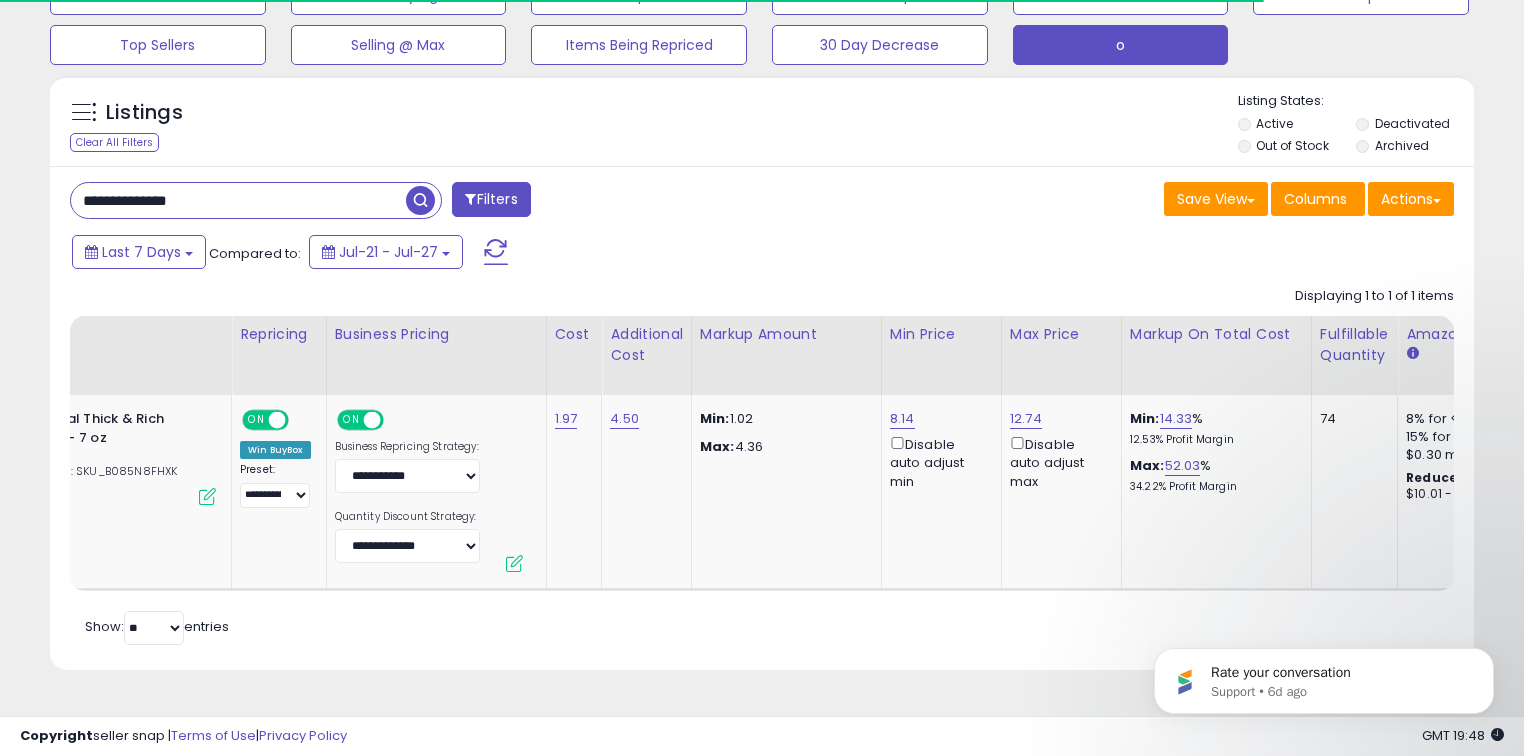 click on "**********" at bounding box center [238, 200] 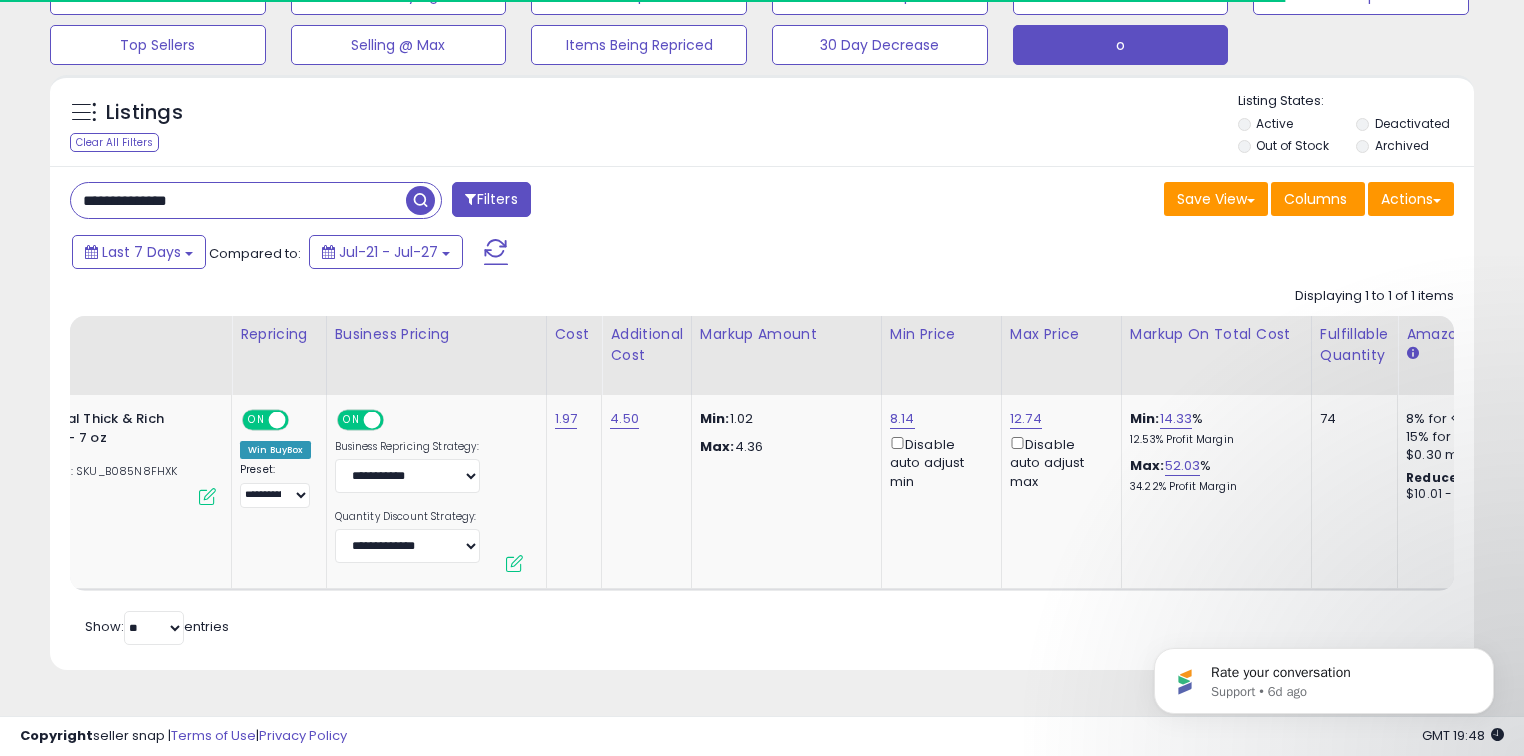 click on "**********" at bounding box center (238, 200) 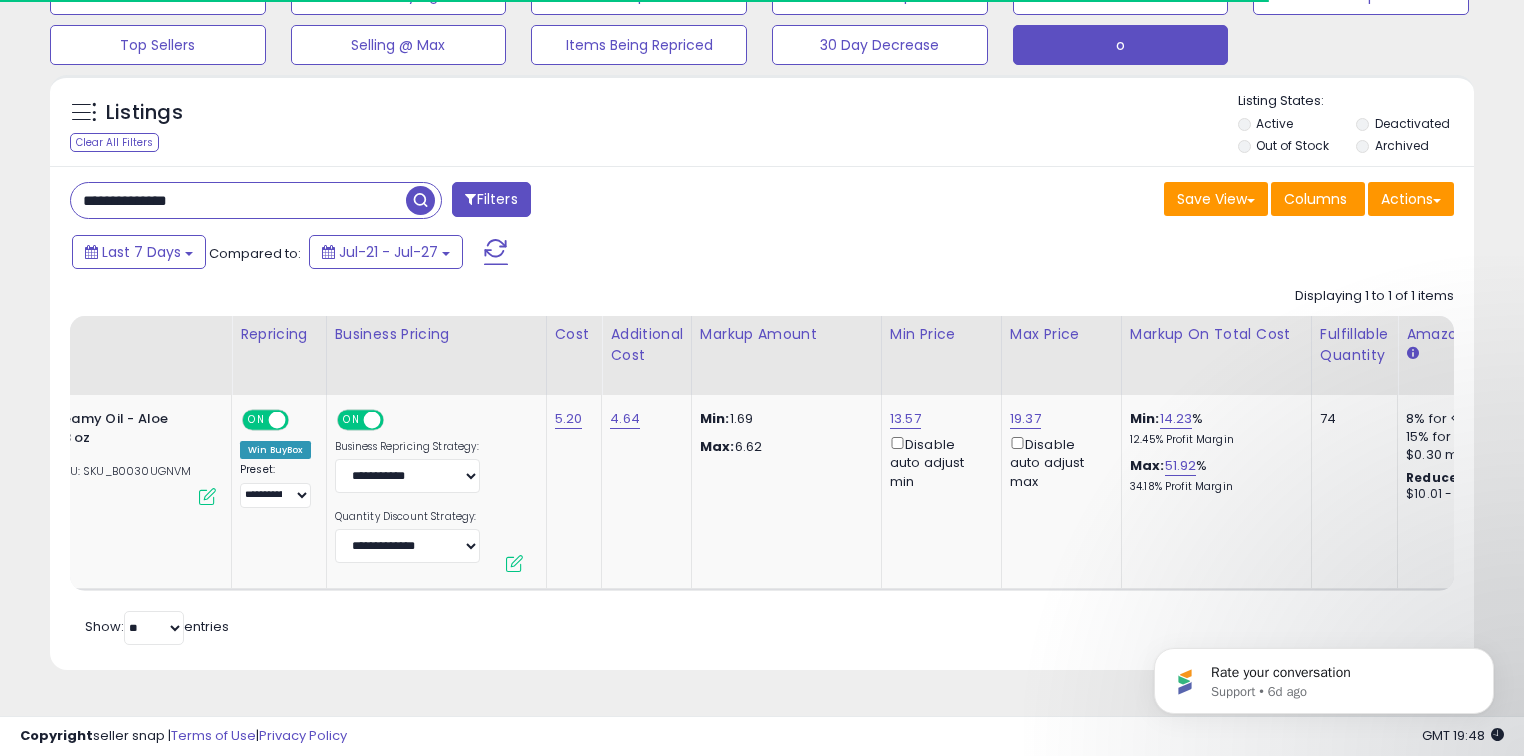 scroll, scrollTop: 140, scrollLeft: 0, axis: vertical 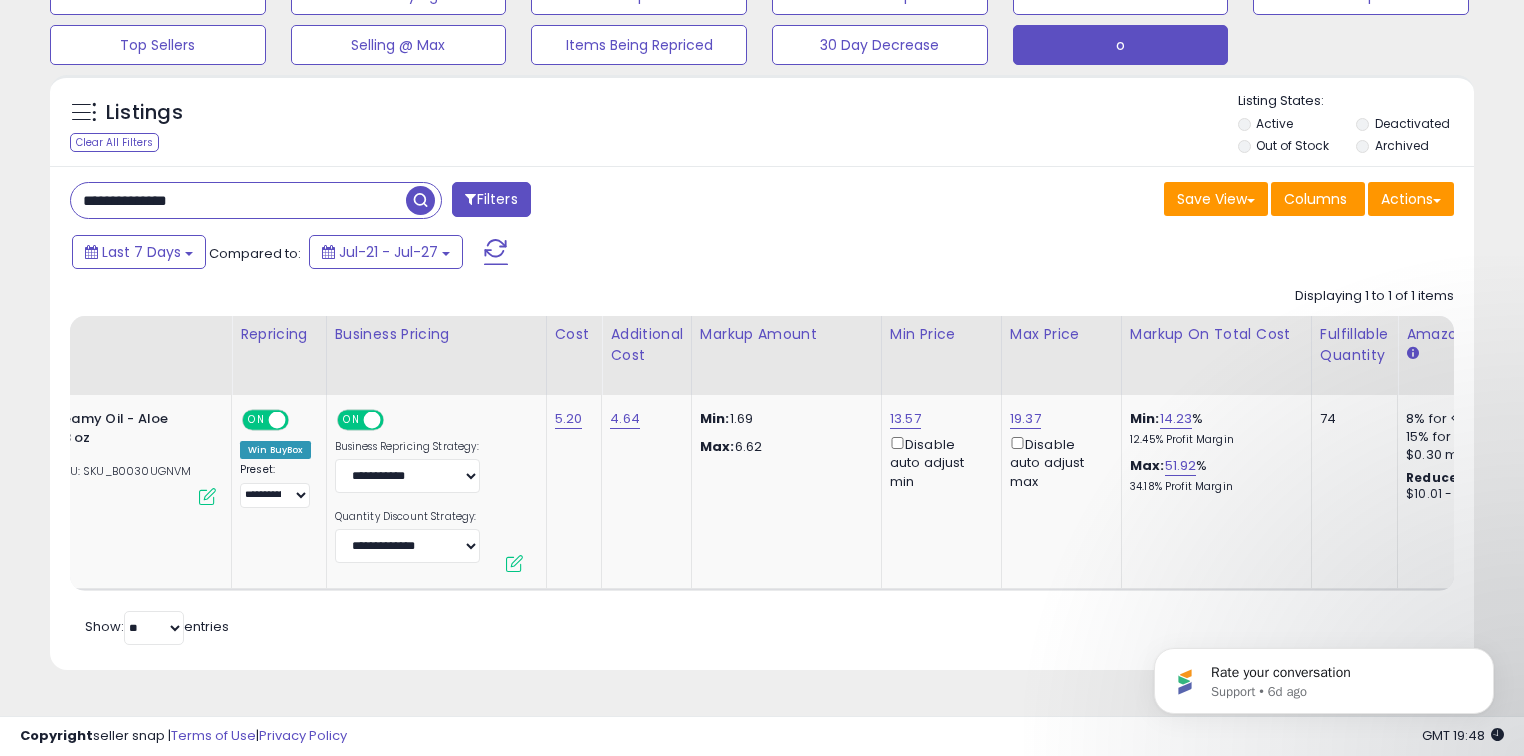 click on "**********" at bounding box center [238, 200] 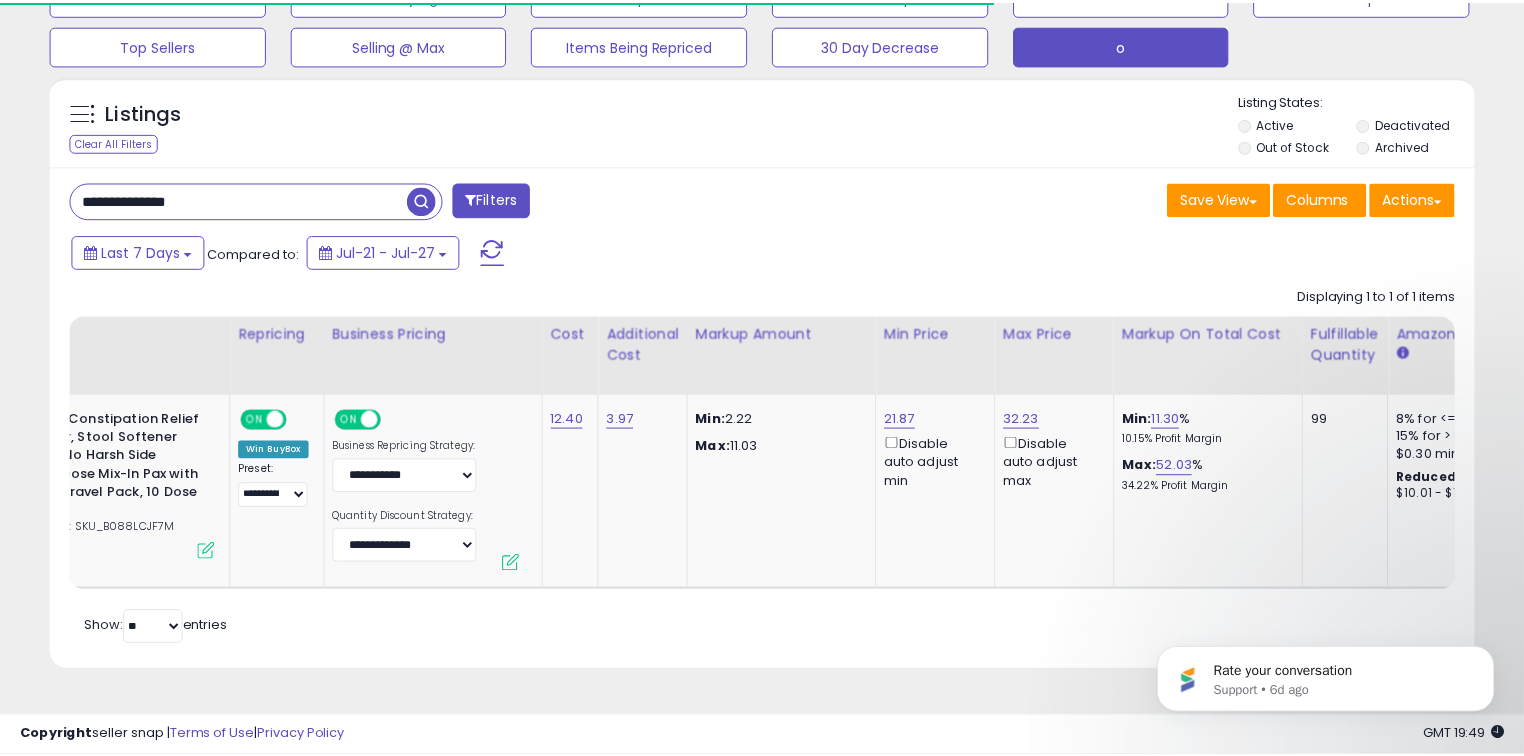 scroll, scrollTop: 140, scrollLeft: 0, axis: vertical 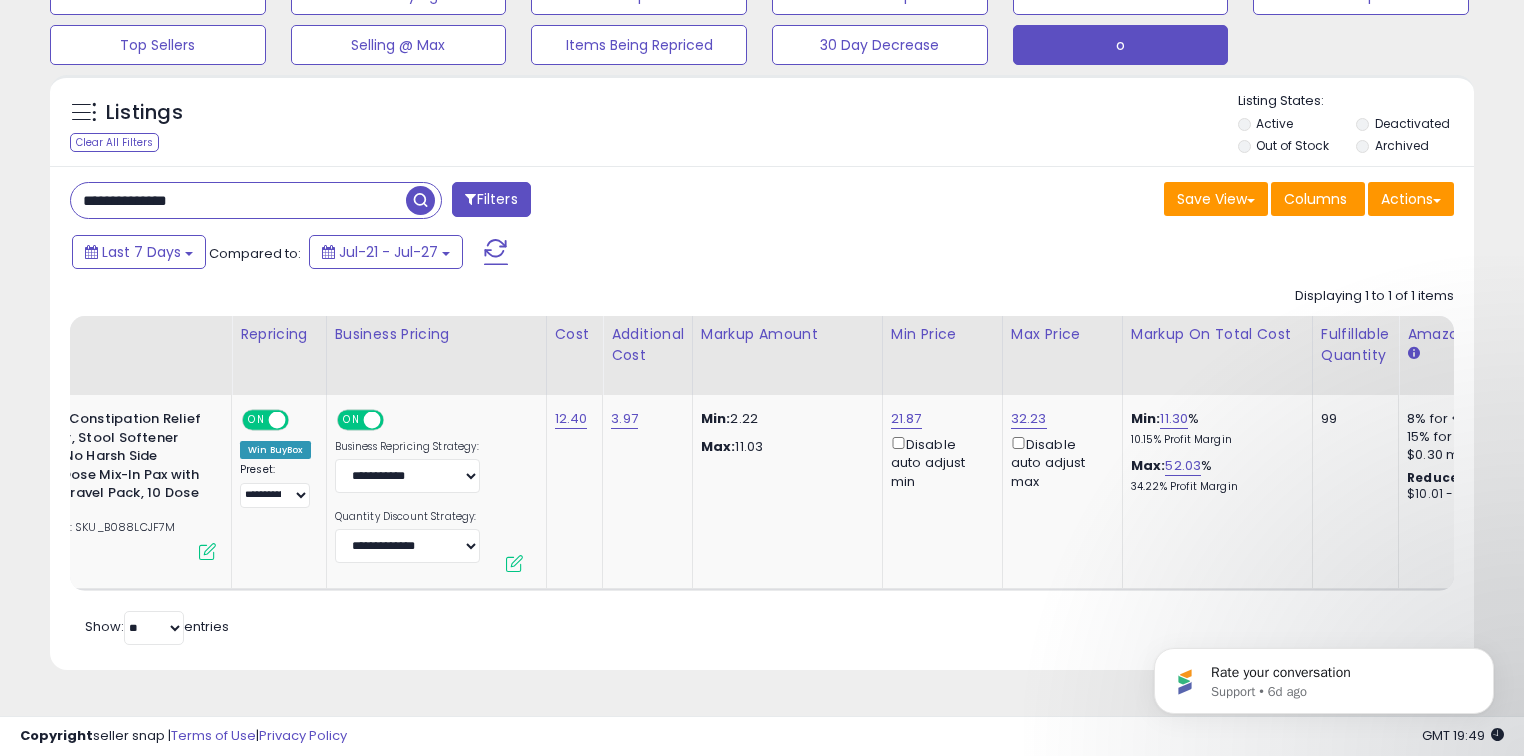 click on "**********" at bounding box center (238, 200) 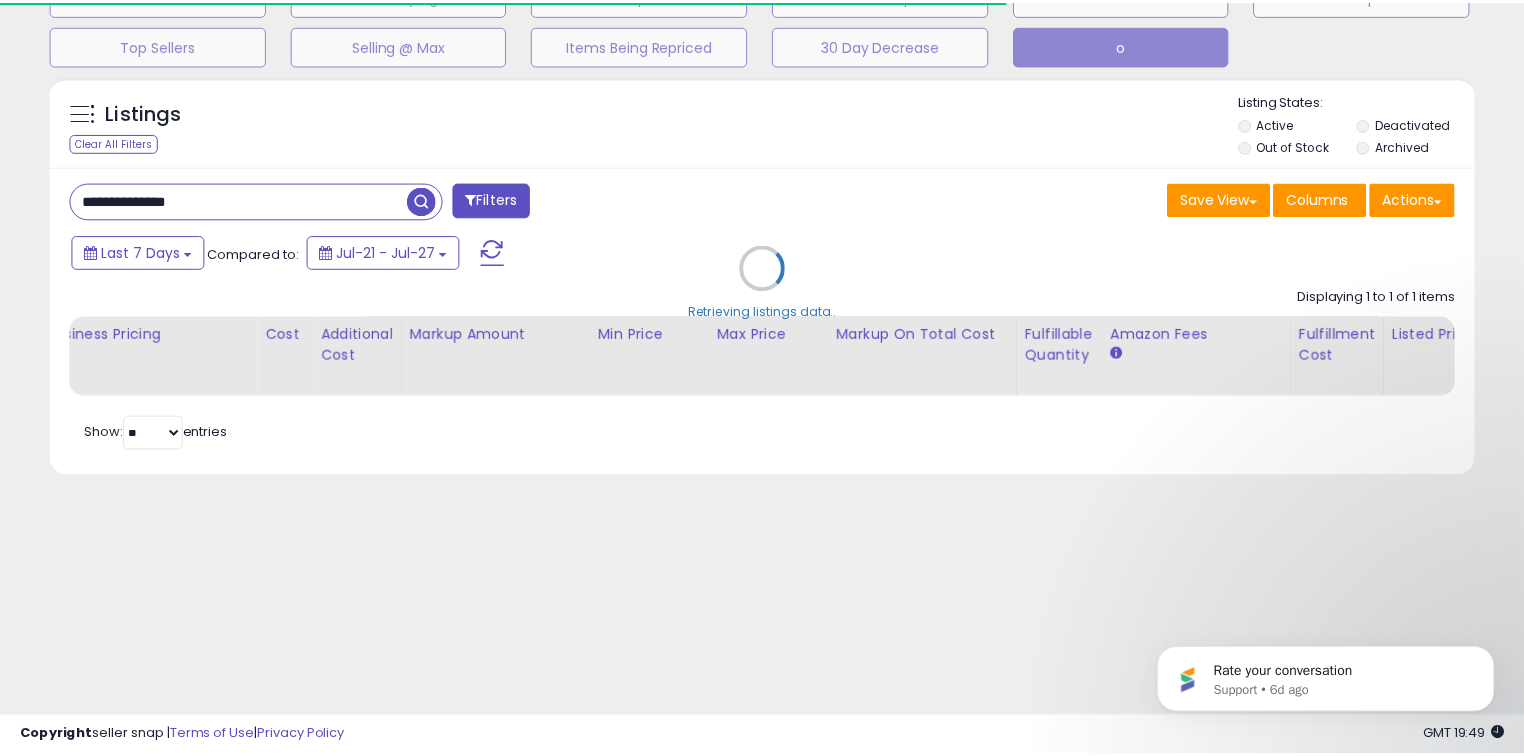 scroll, scrollTop: 140, scrollLeft: 0, axis: vertical 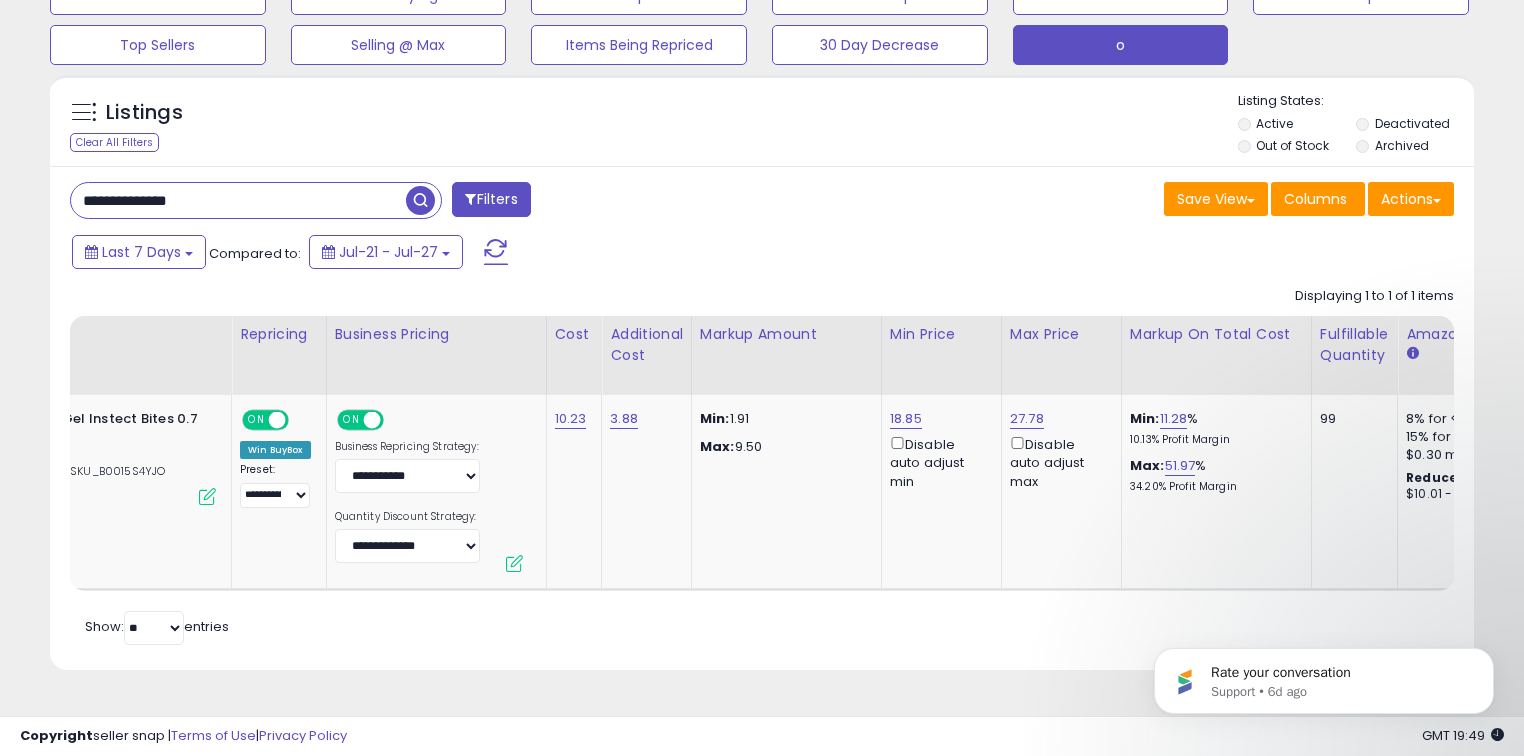 click on "**********" at bounding box center (238, 200) 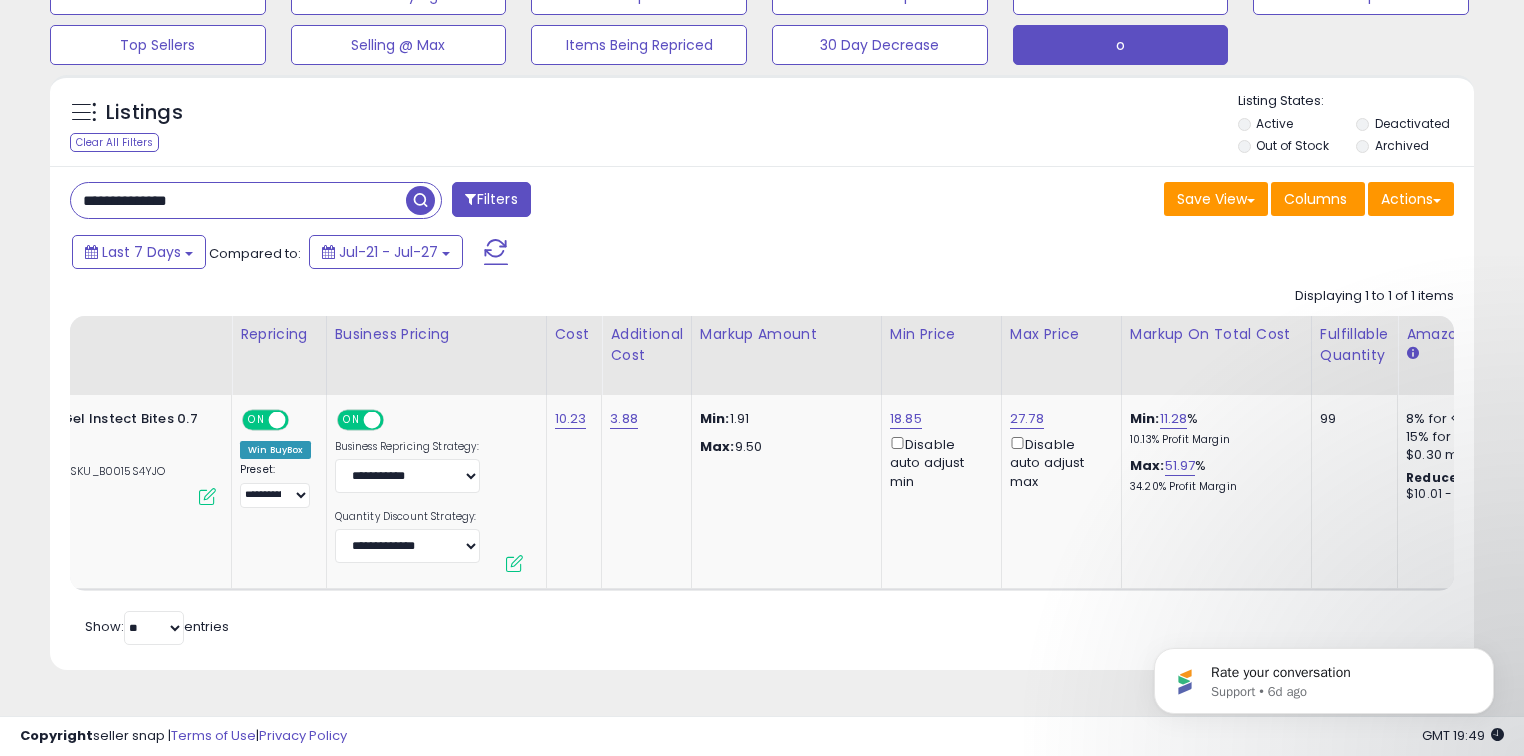 click on "**********" at bounding box center [238, 200] 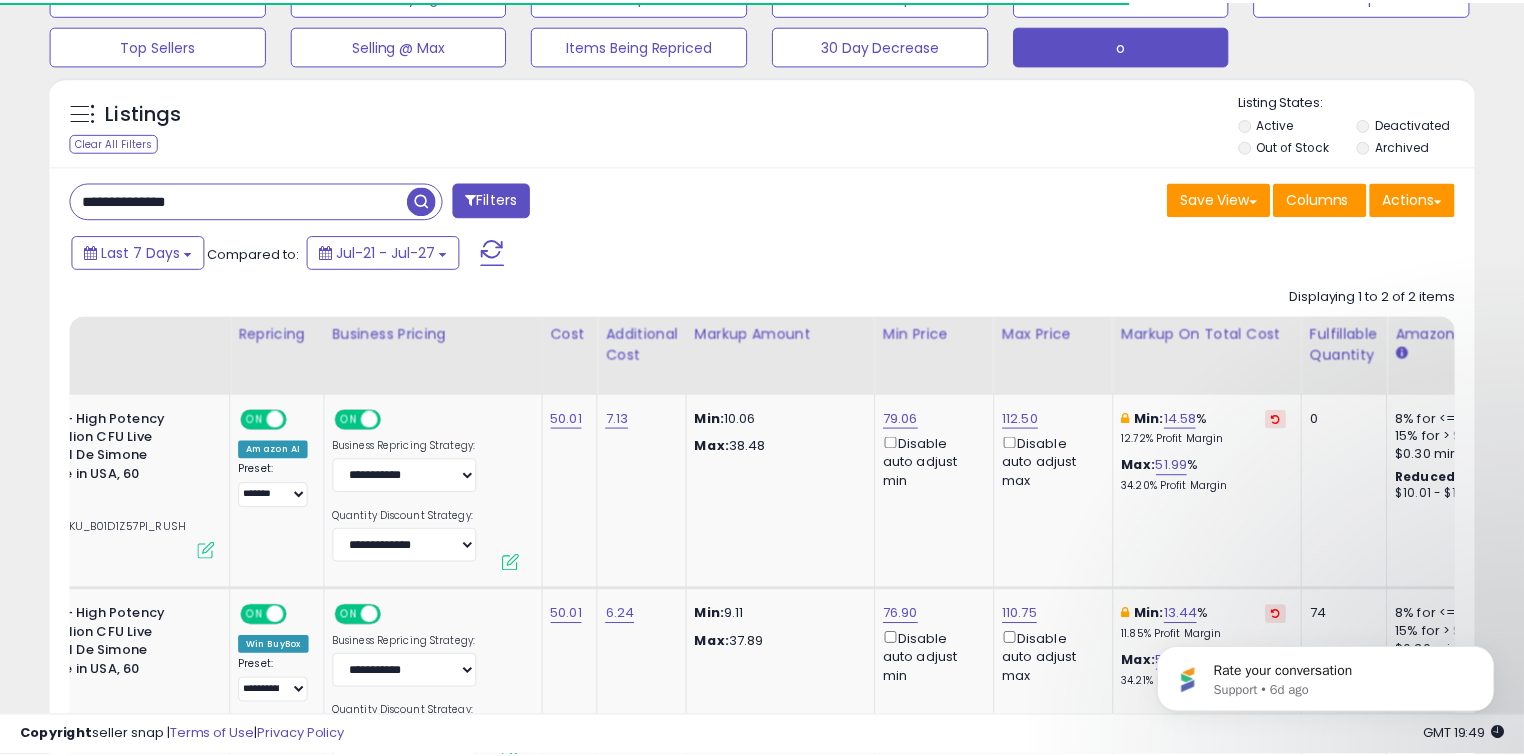 scroll, scrollTop: 255, scrollLeft: 0, axis: vertical 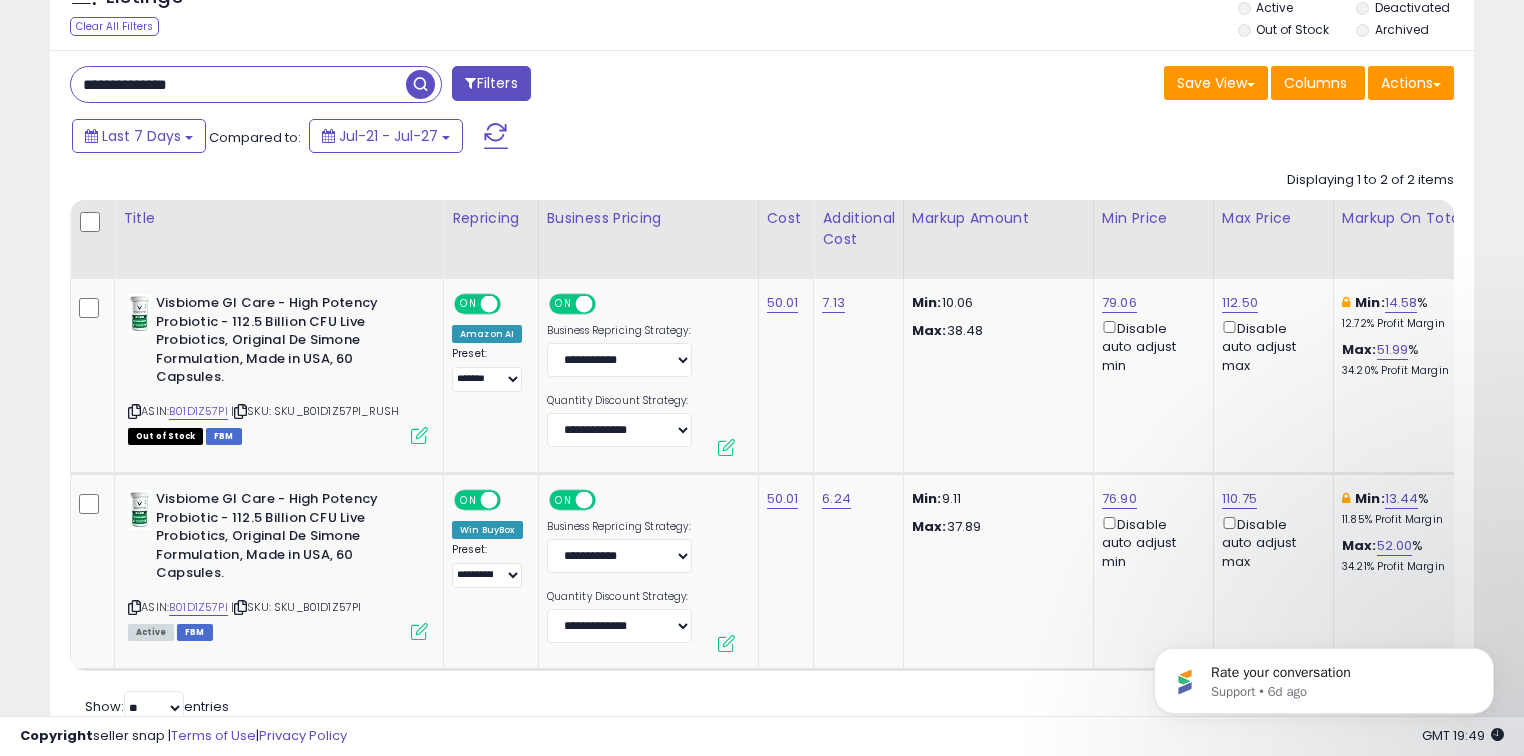 click on "**********" at bounding box center (238, 84) 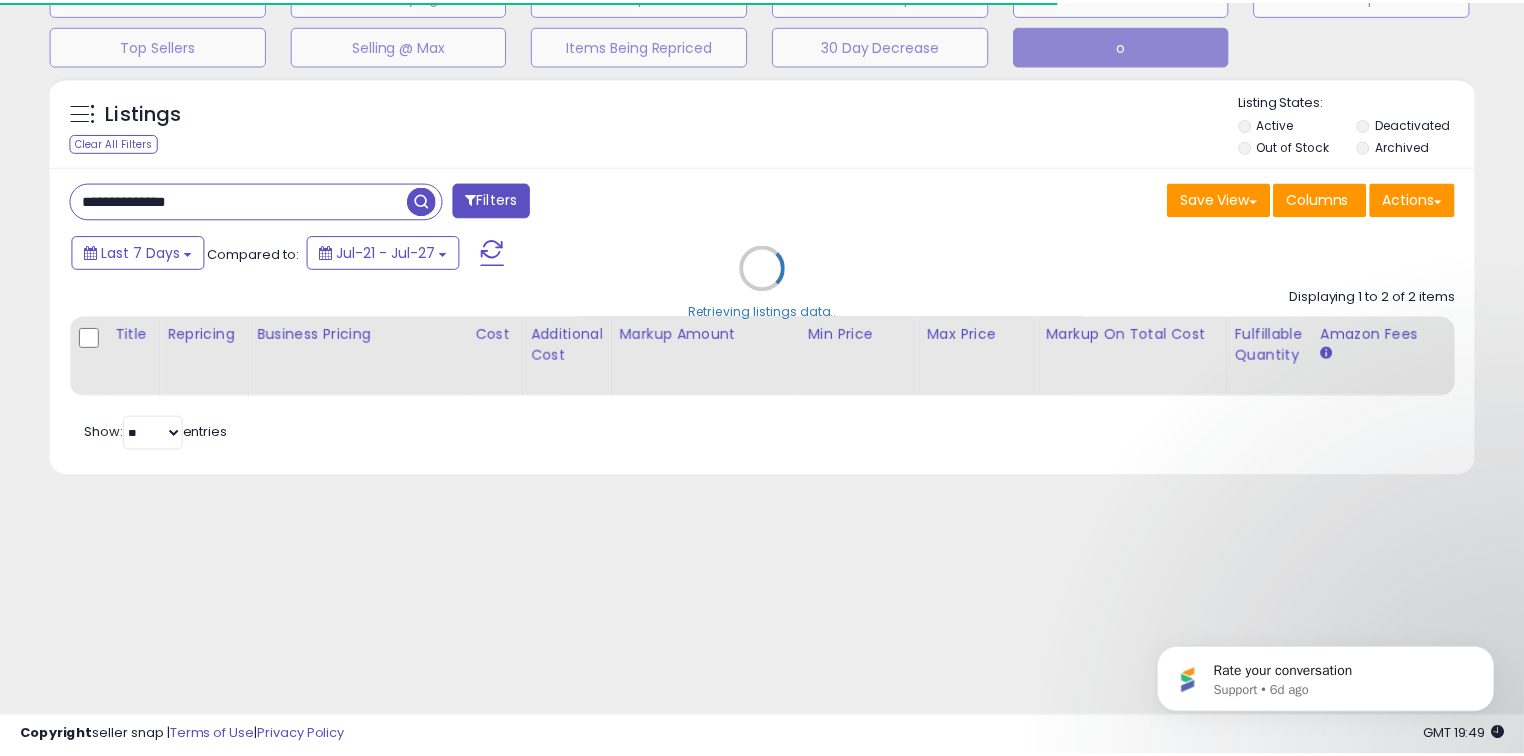 scroll, scrollTop: 140, scrollLeft: 0, axis: vertical 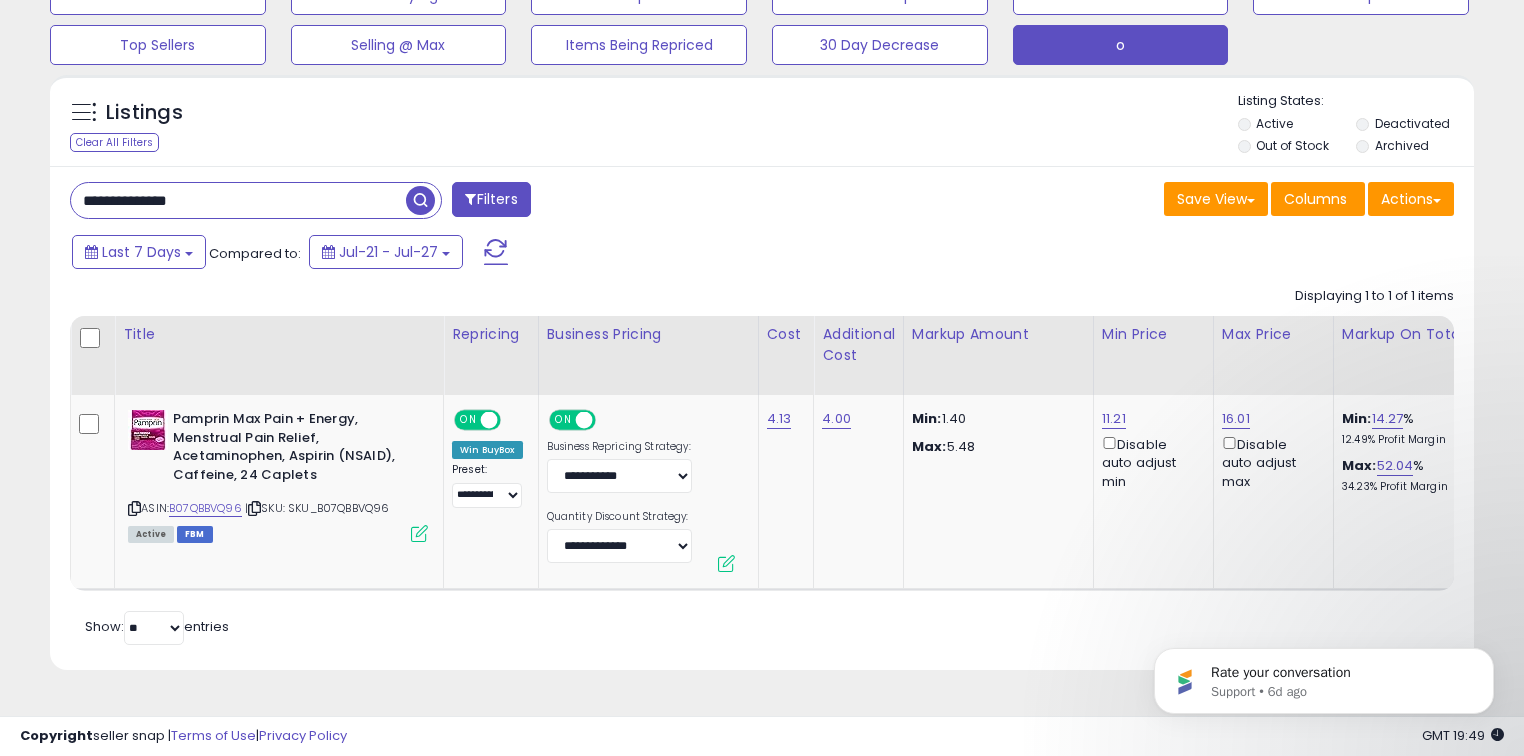click on "**********" at bounding box center [238, 200] 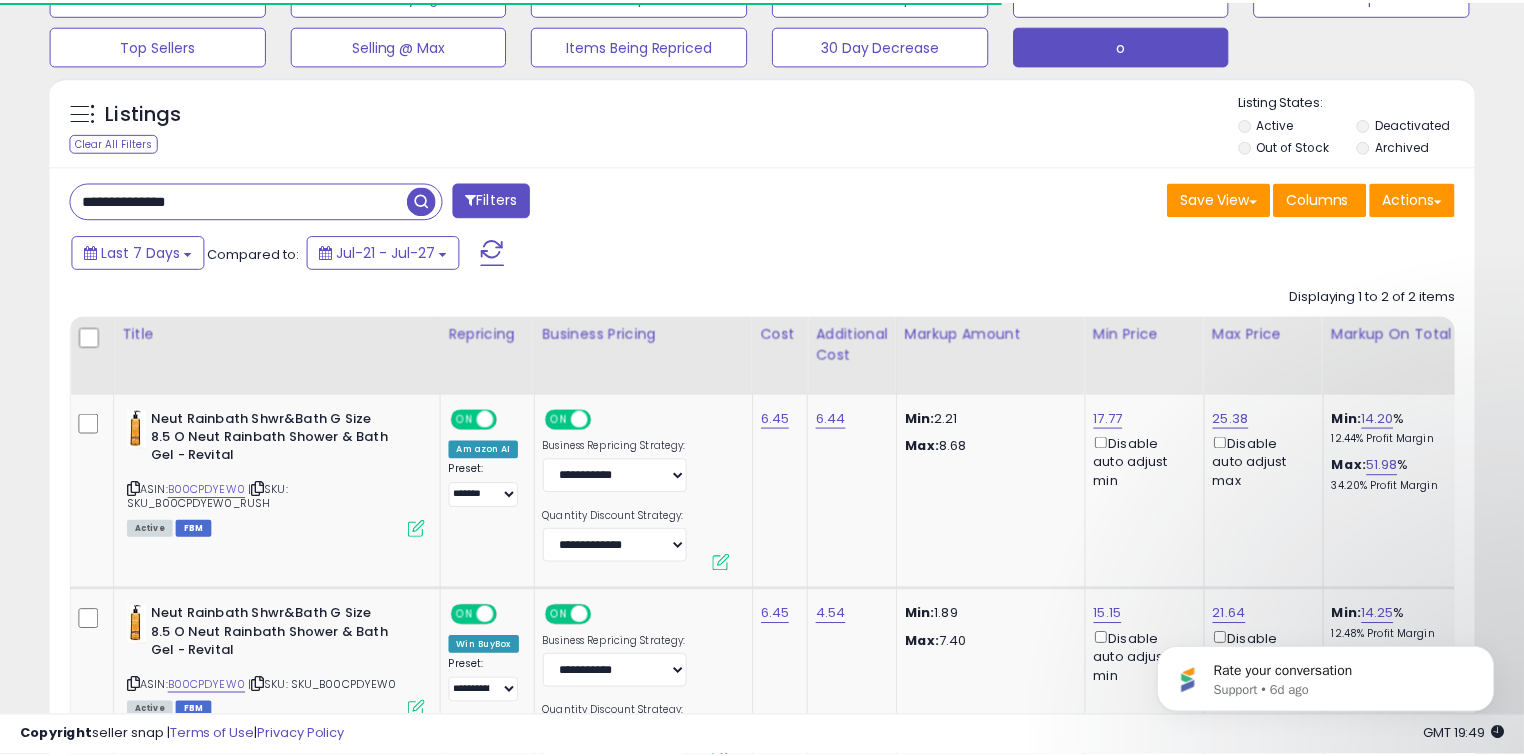 scroll, scrollTop: 255, scrollLeft: 0, axis: vertical 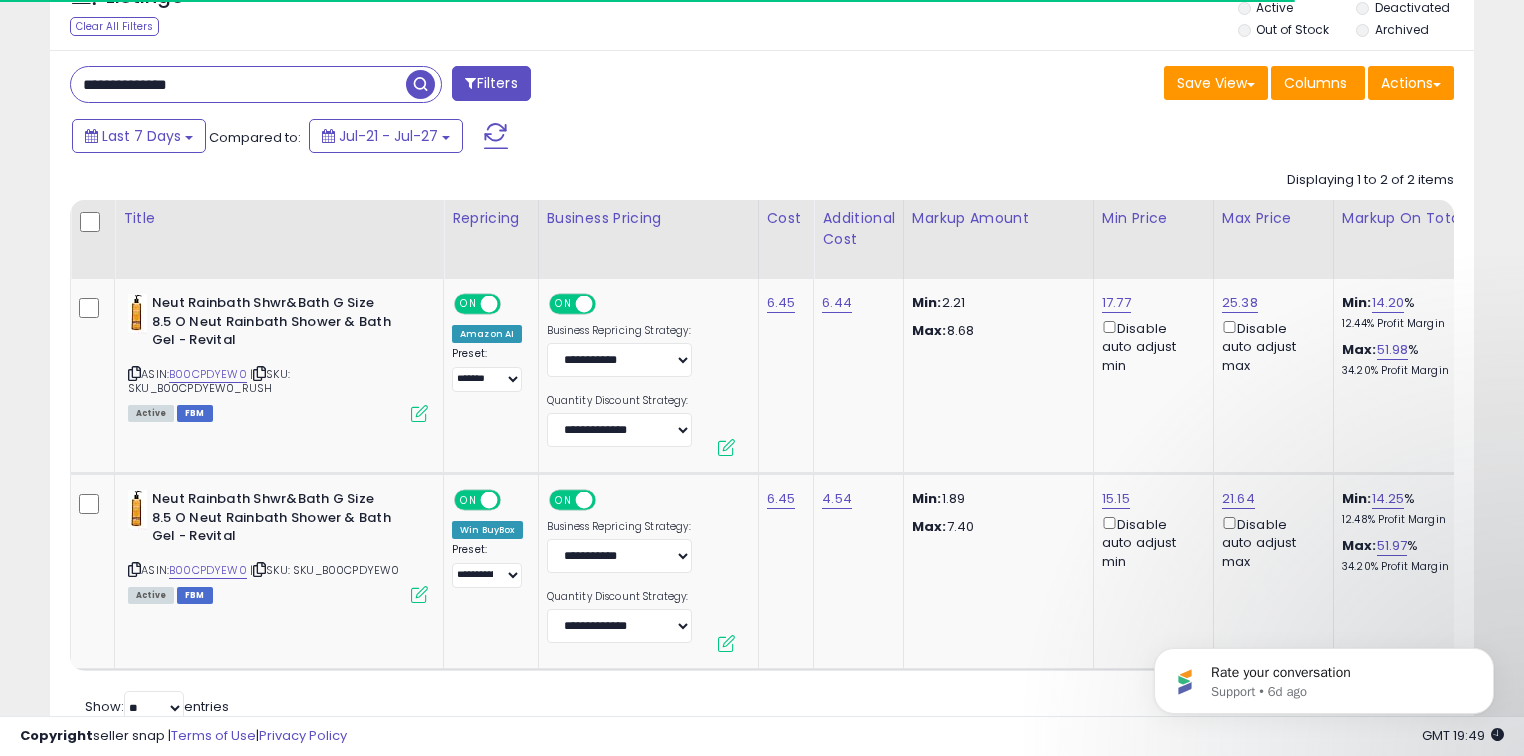 click on "**********" at bounding box center (238, 84) 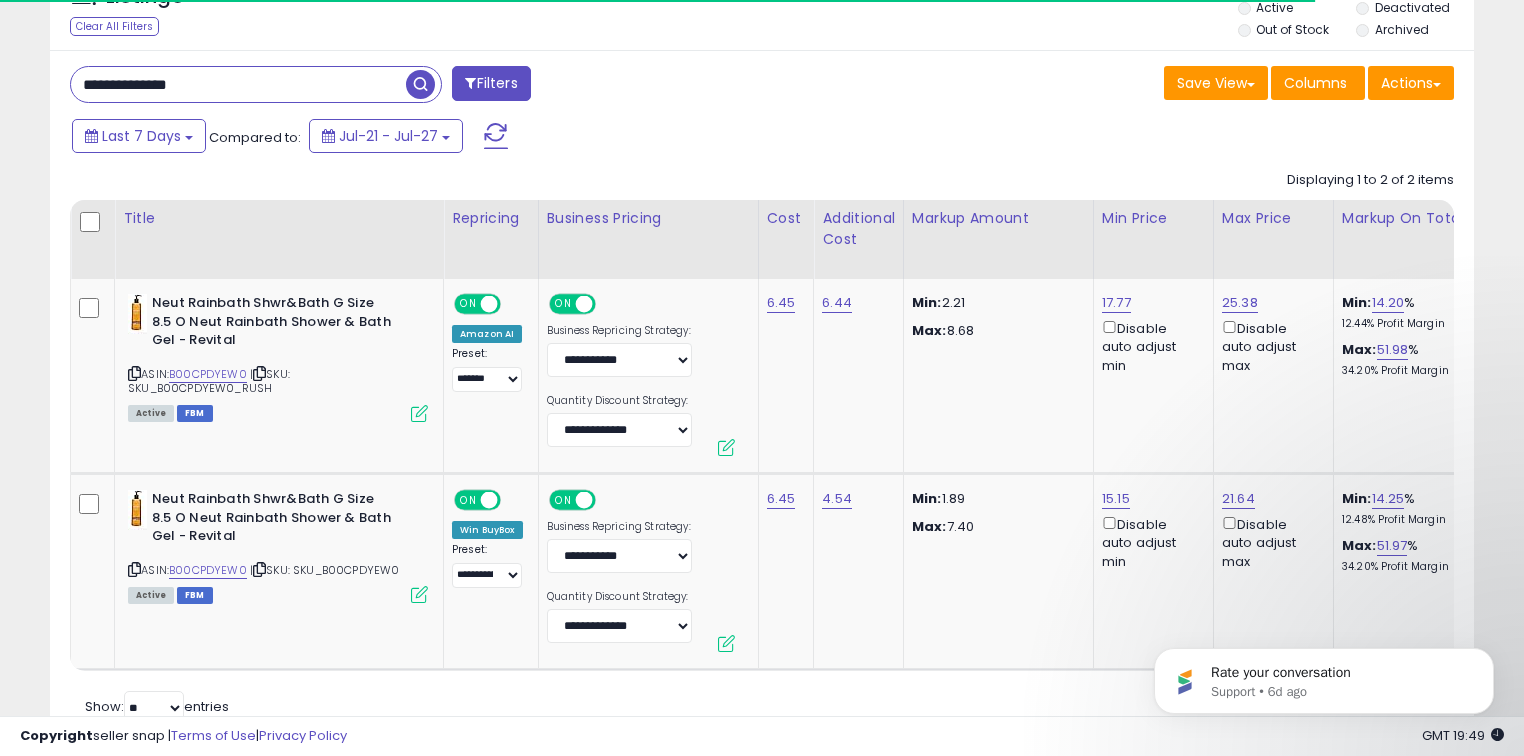 click on "**********" at bounding box center [238, 84] 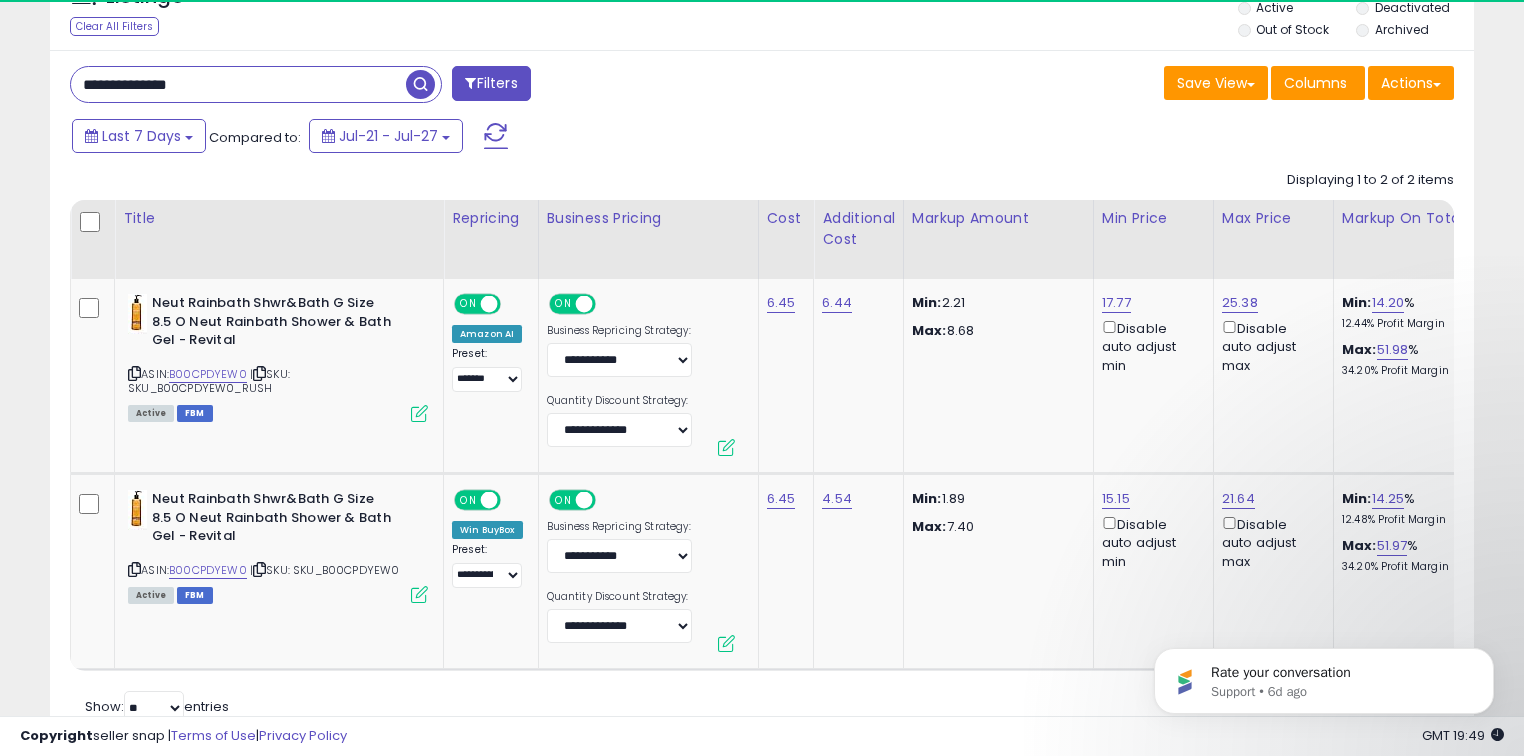 click on "**********" at bounding box center [238, 84] 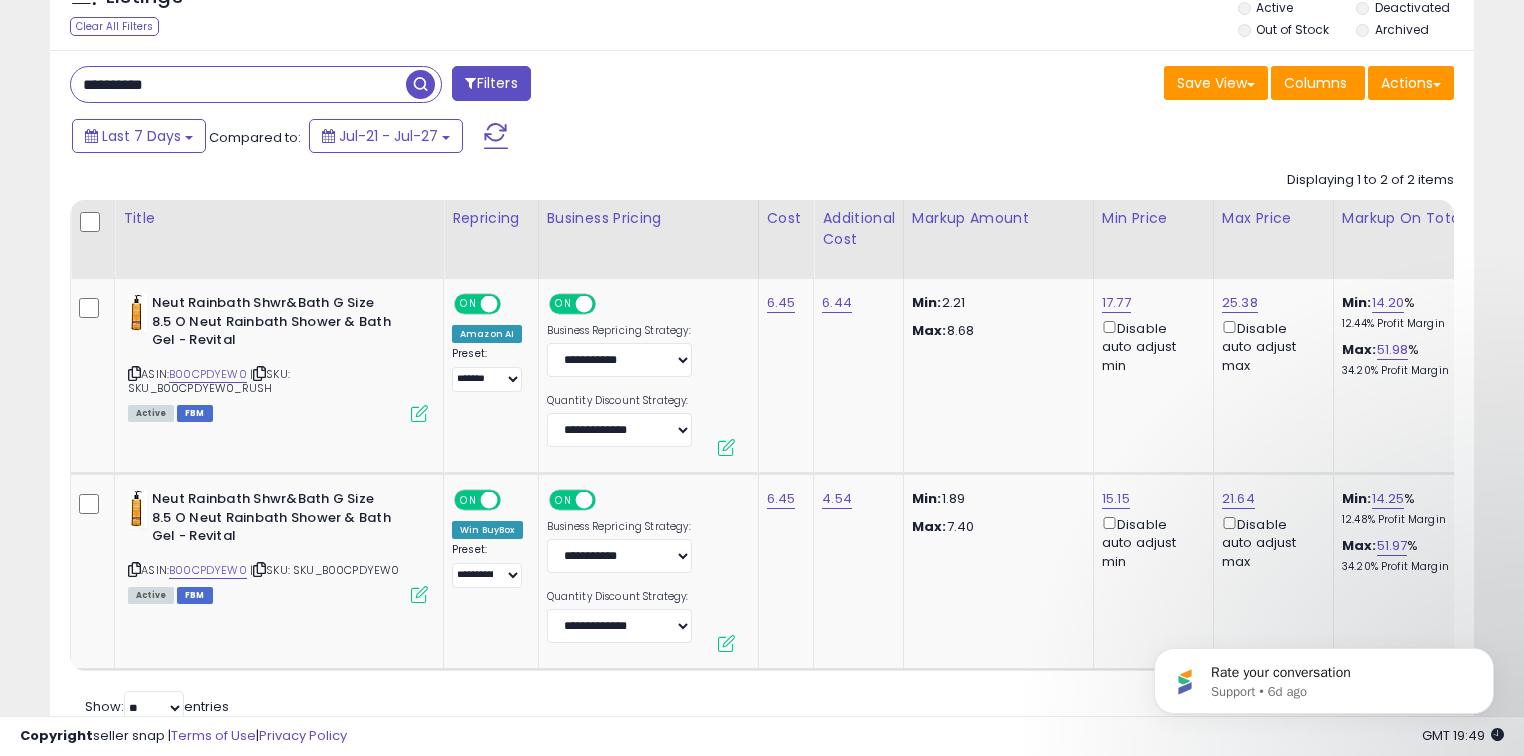 type on "**********" 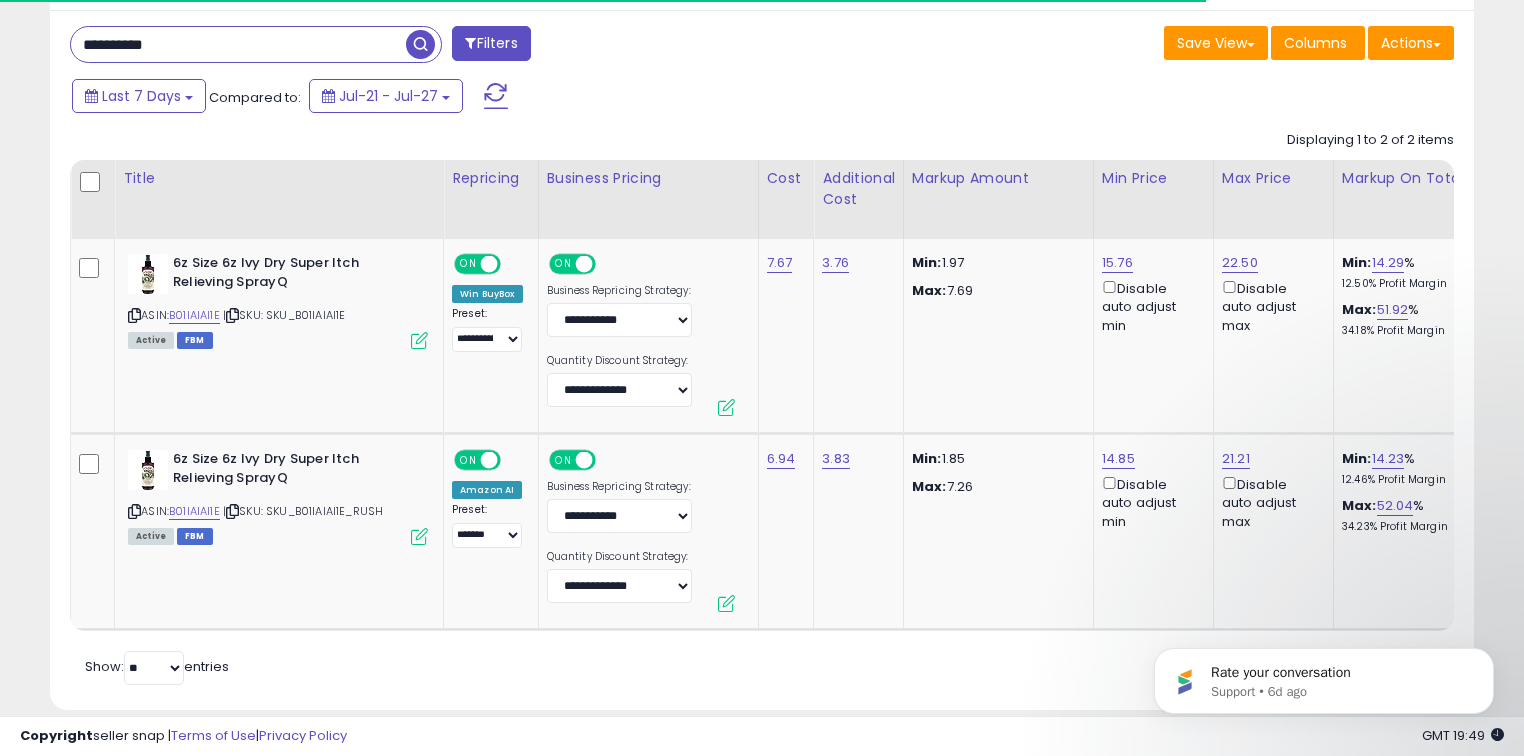 scroll, scrollTop: 335, scrollLeft: 0, axis: vertical 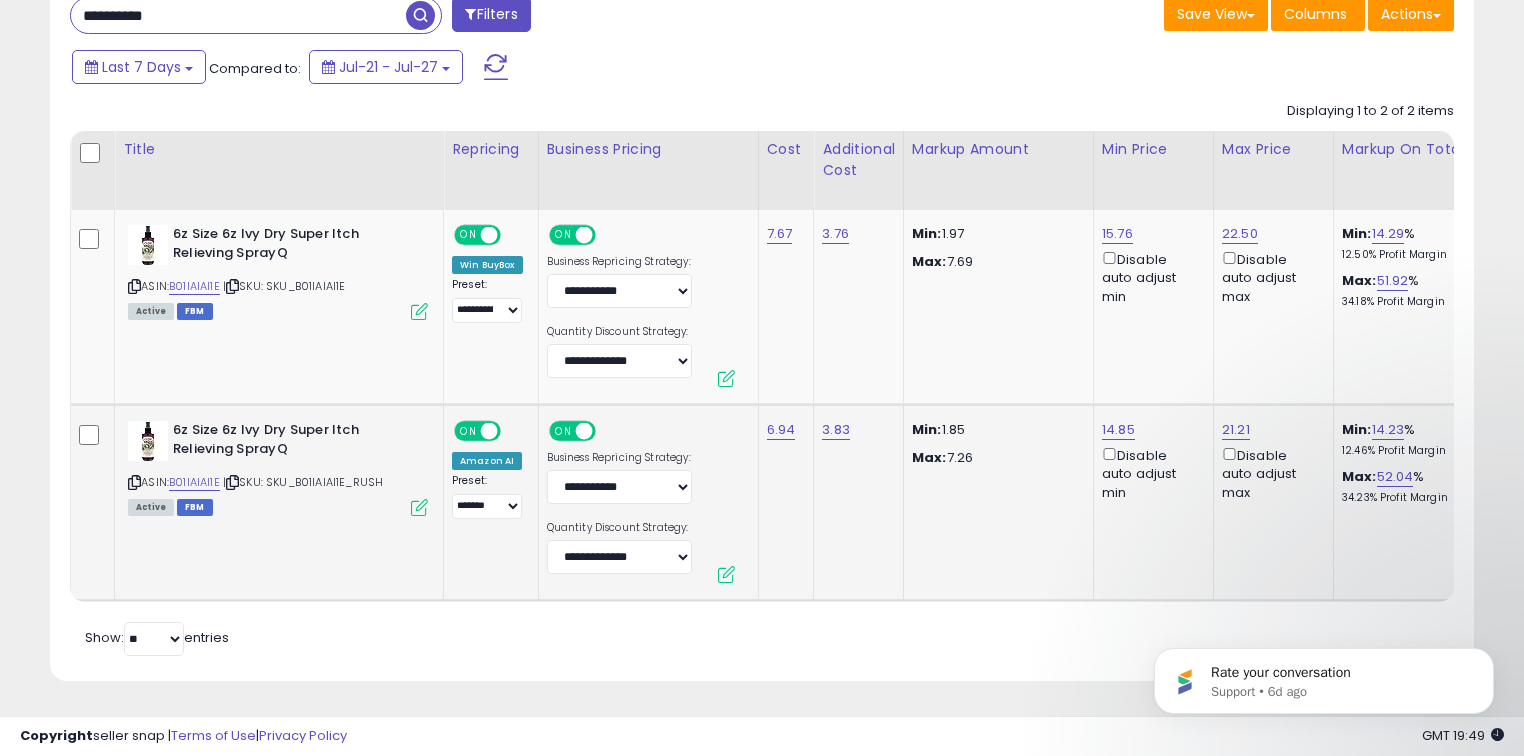 drag, startPoint x: 592, startPoint y: 580, endPoint x: 555, endPoint y: 580, distance: 37 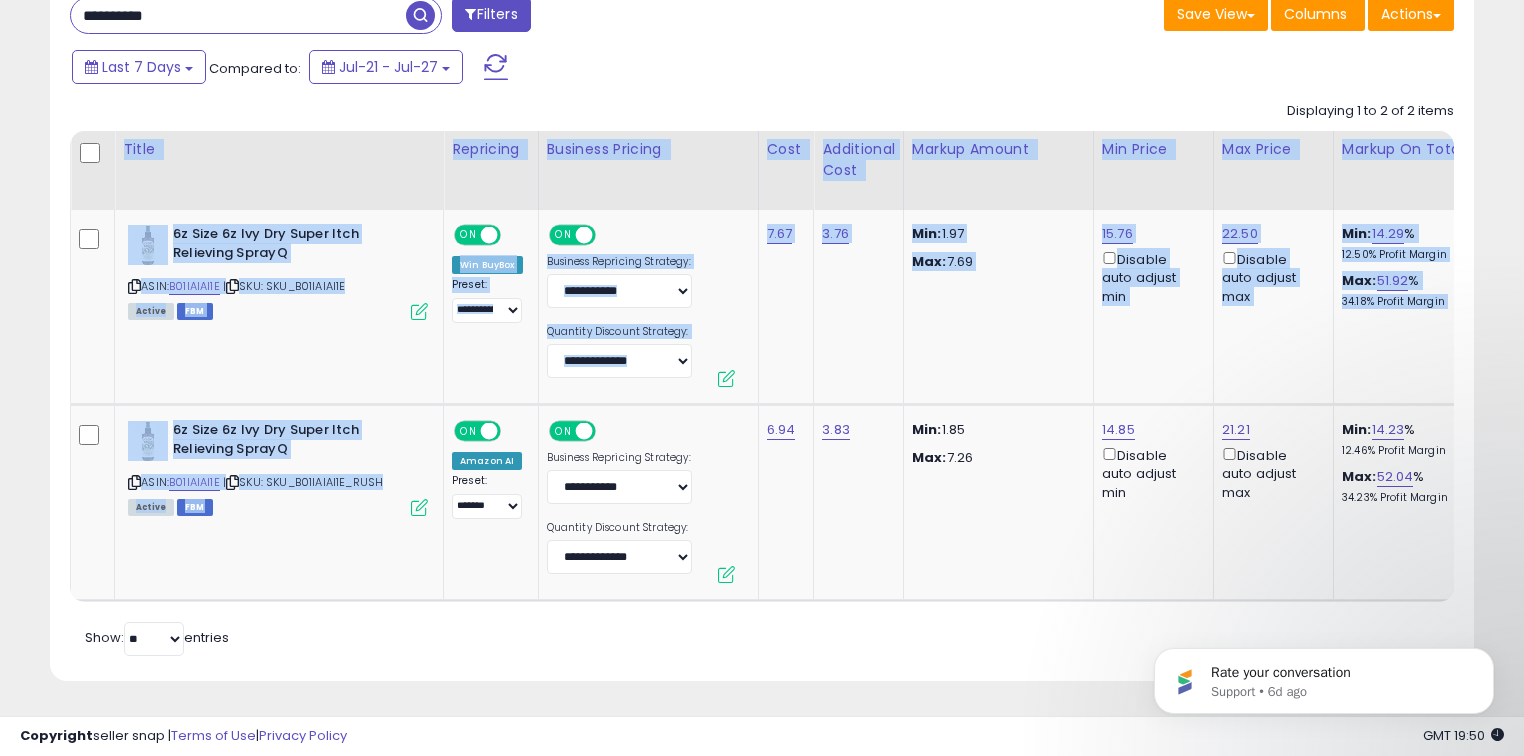 drag, startPoint x: 328, startPoint y: 585, endPoint x: 436, endPoint y: 606, distance: 110.02273 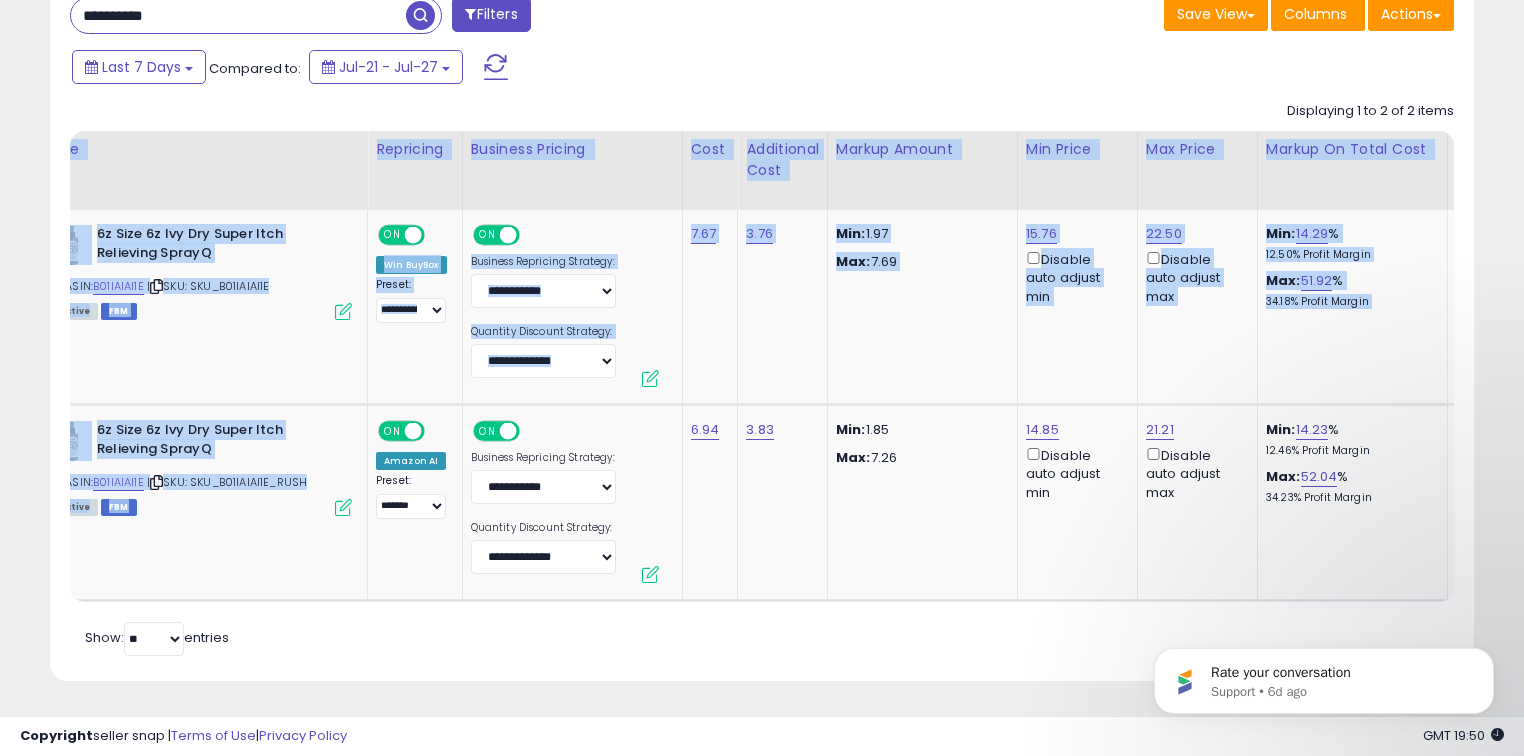 scroll, scrollTop: 0, scrollLeft: 121, axis: horizontal 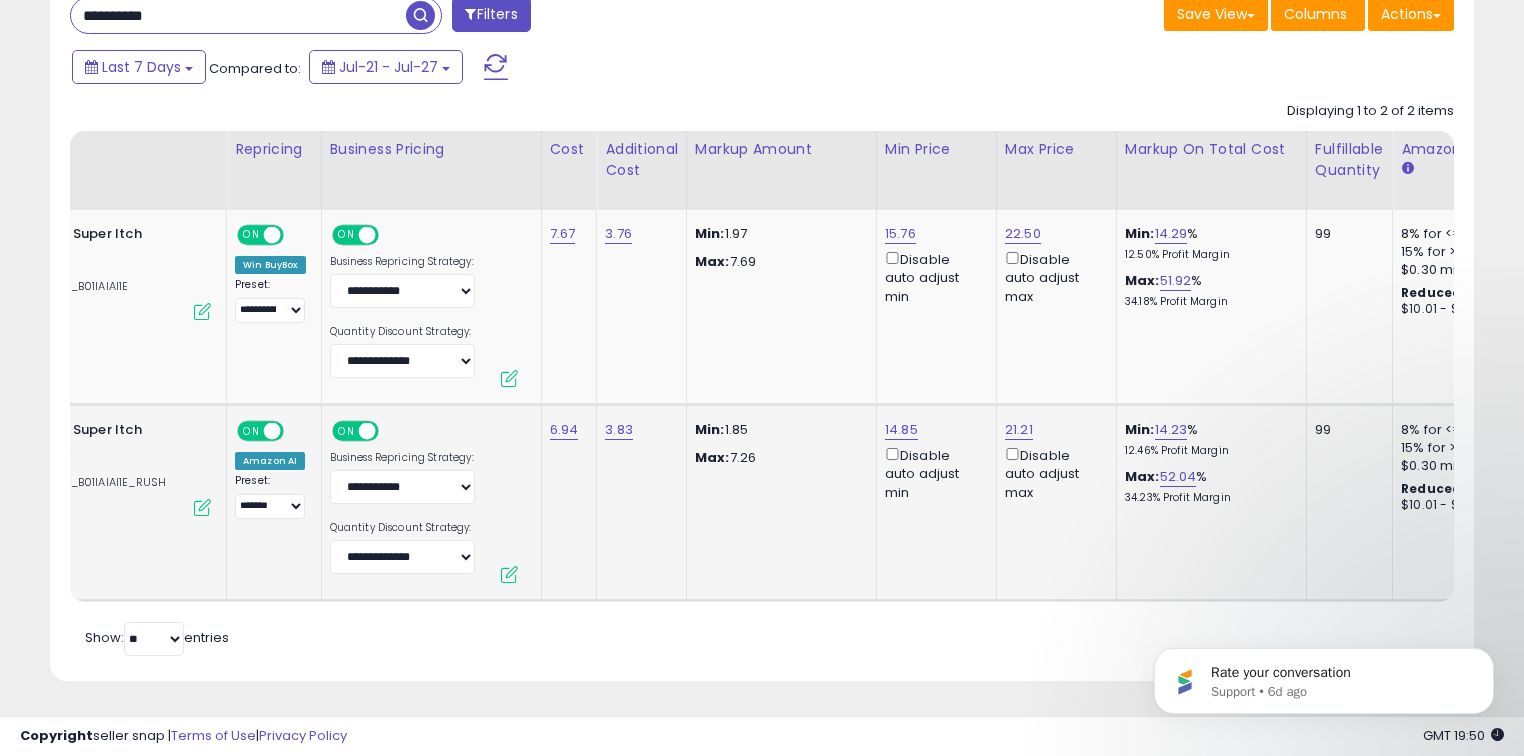 click on "3.83" 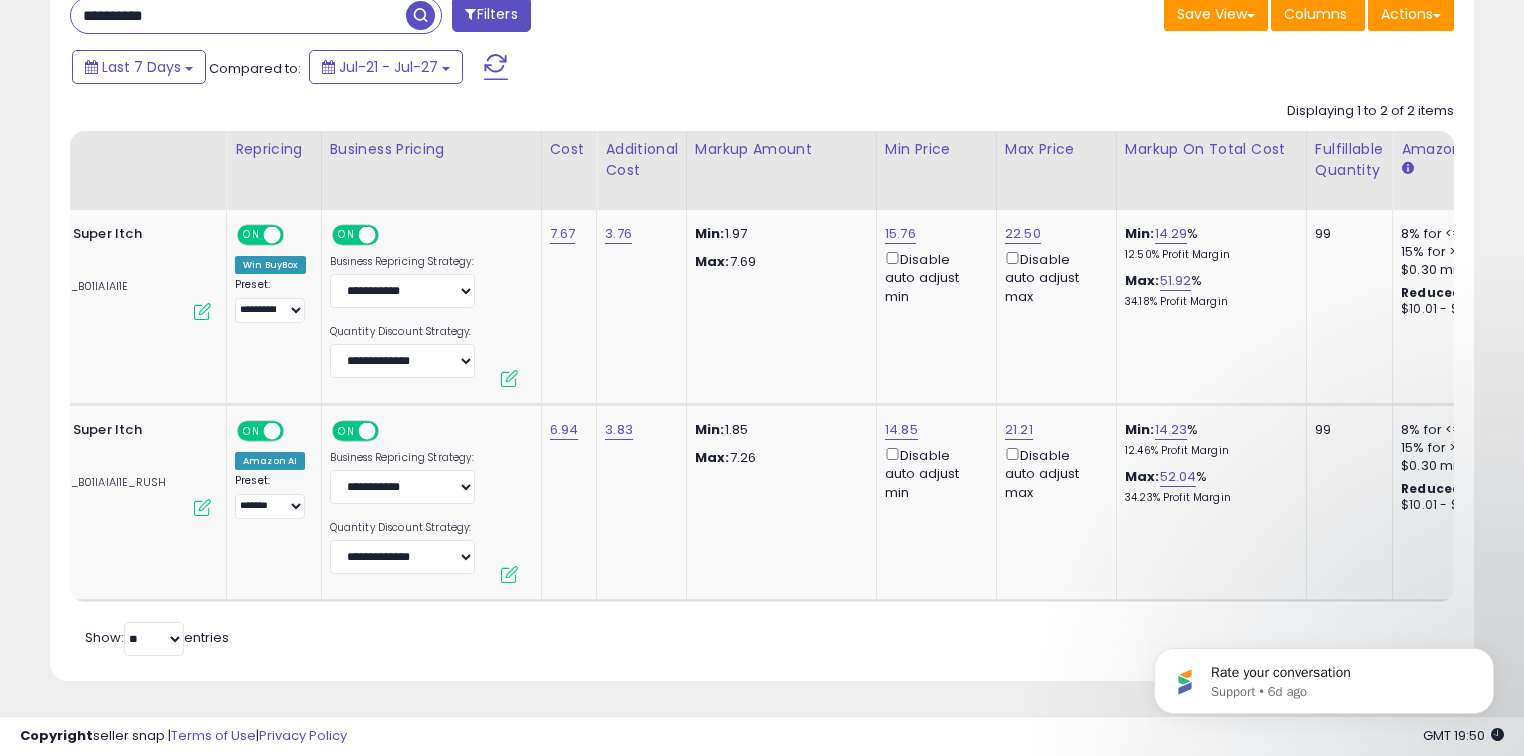 scroll, scrollTop: 0, scrollLeft: 149, axis: horizontal 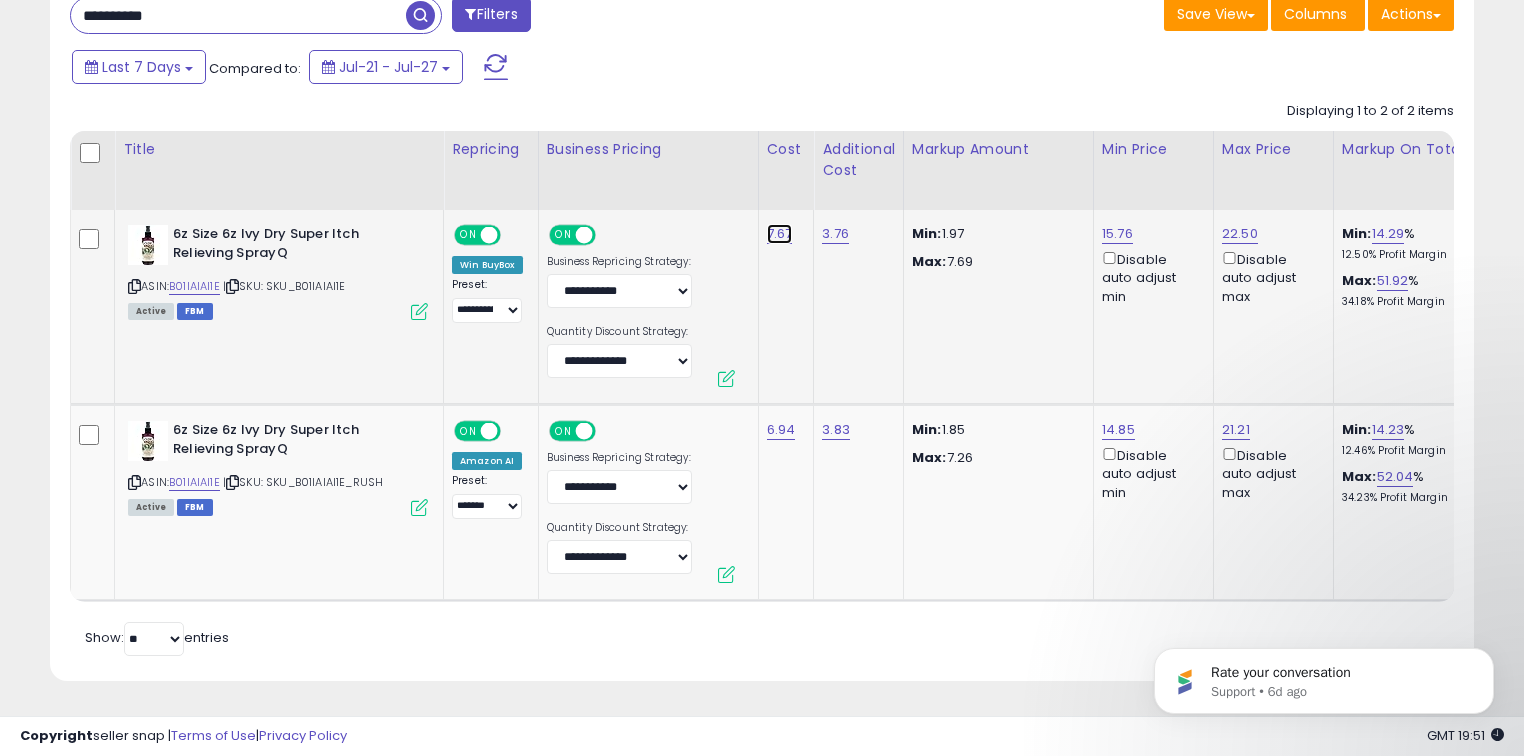 click on "7.67" at bounding box center (780, 234) 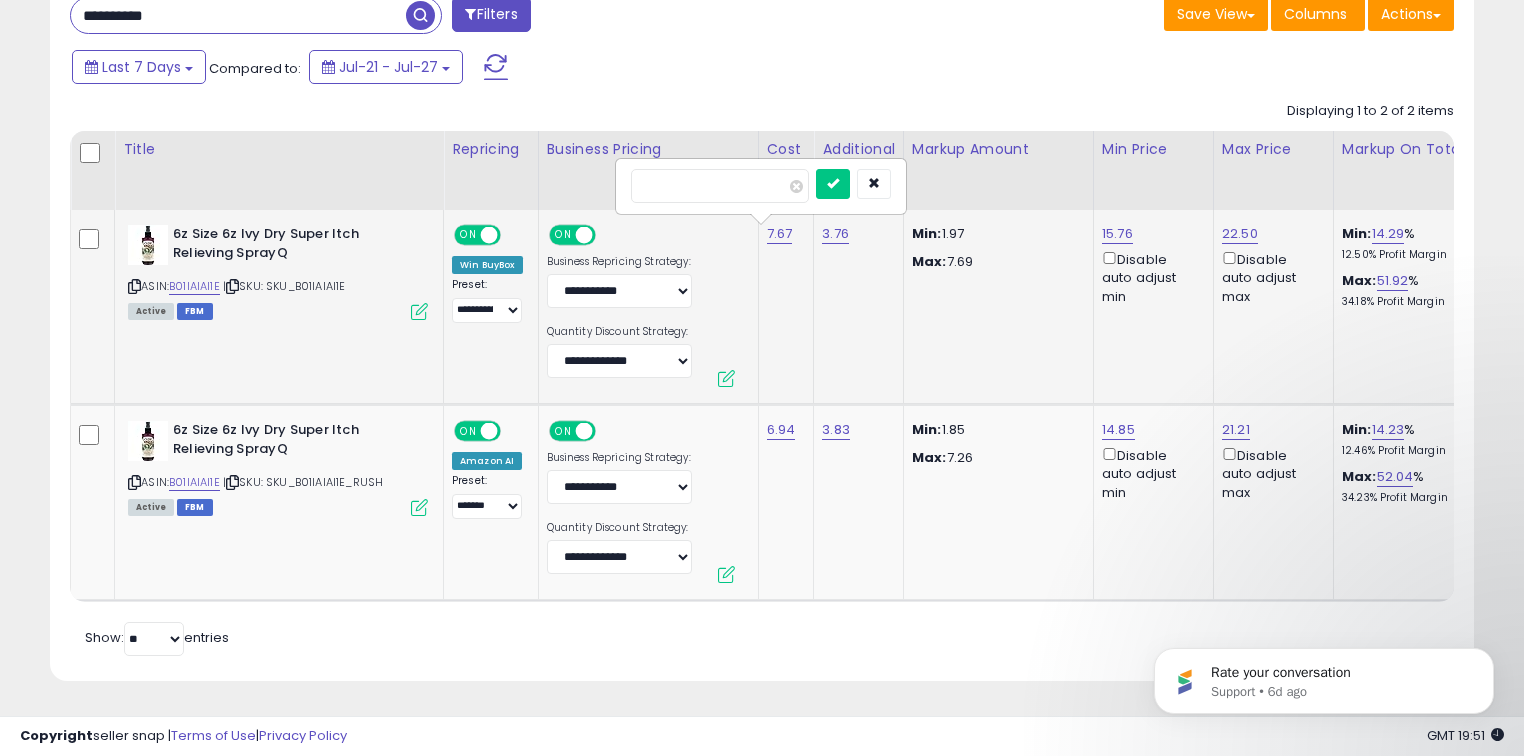 drag, startPoint x: 750, startPoint y: 155, endPoint x: 709, endPoint y: 176, distance: 46.06517 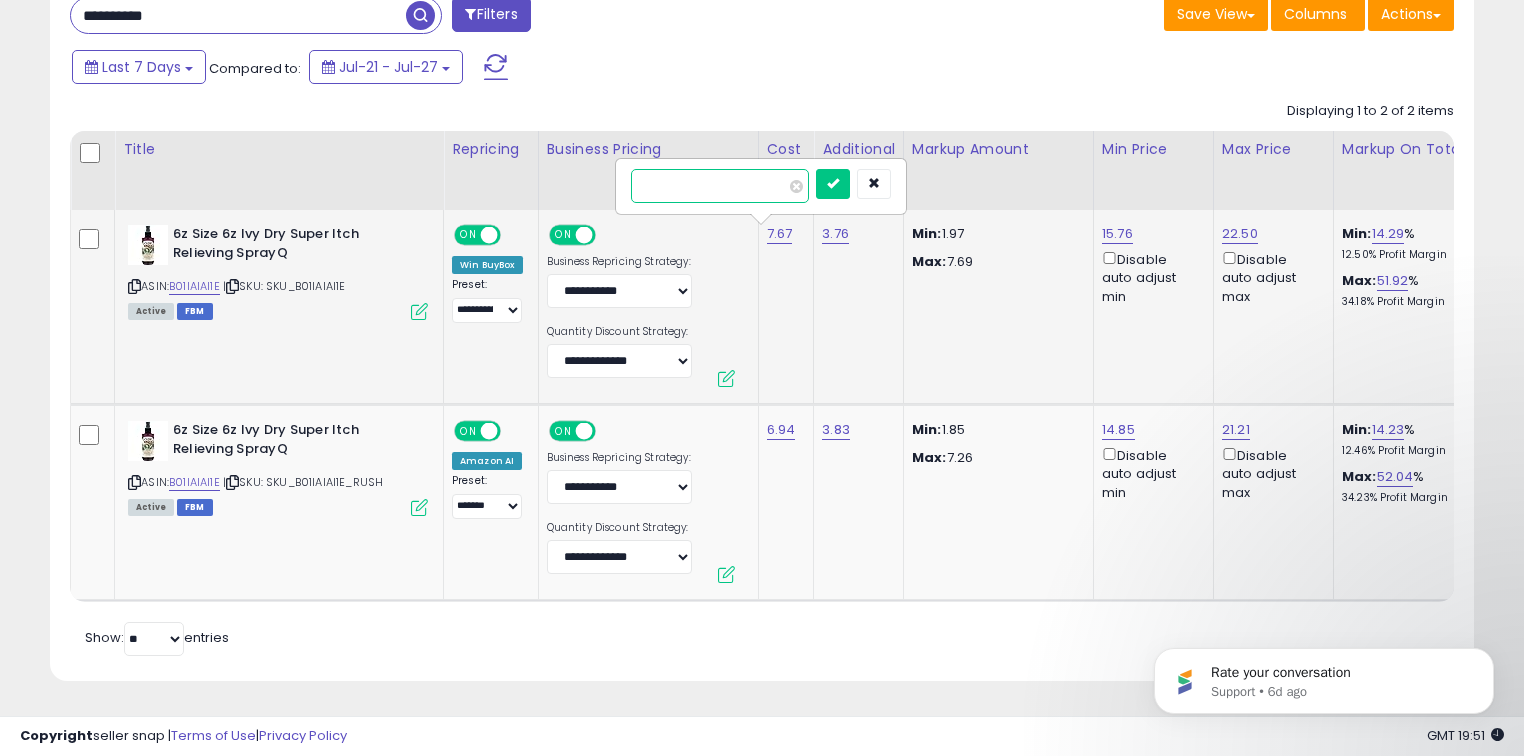 click on "****" at bounding box center (720, 186) 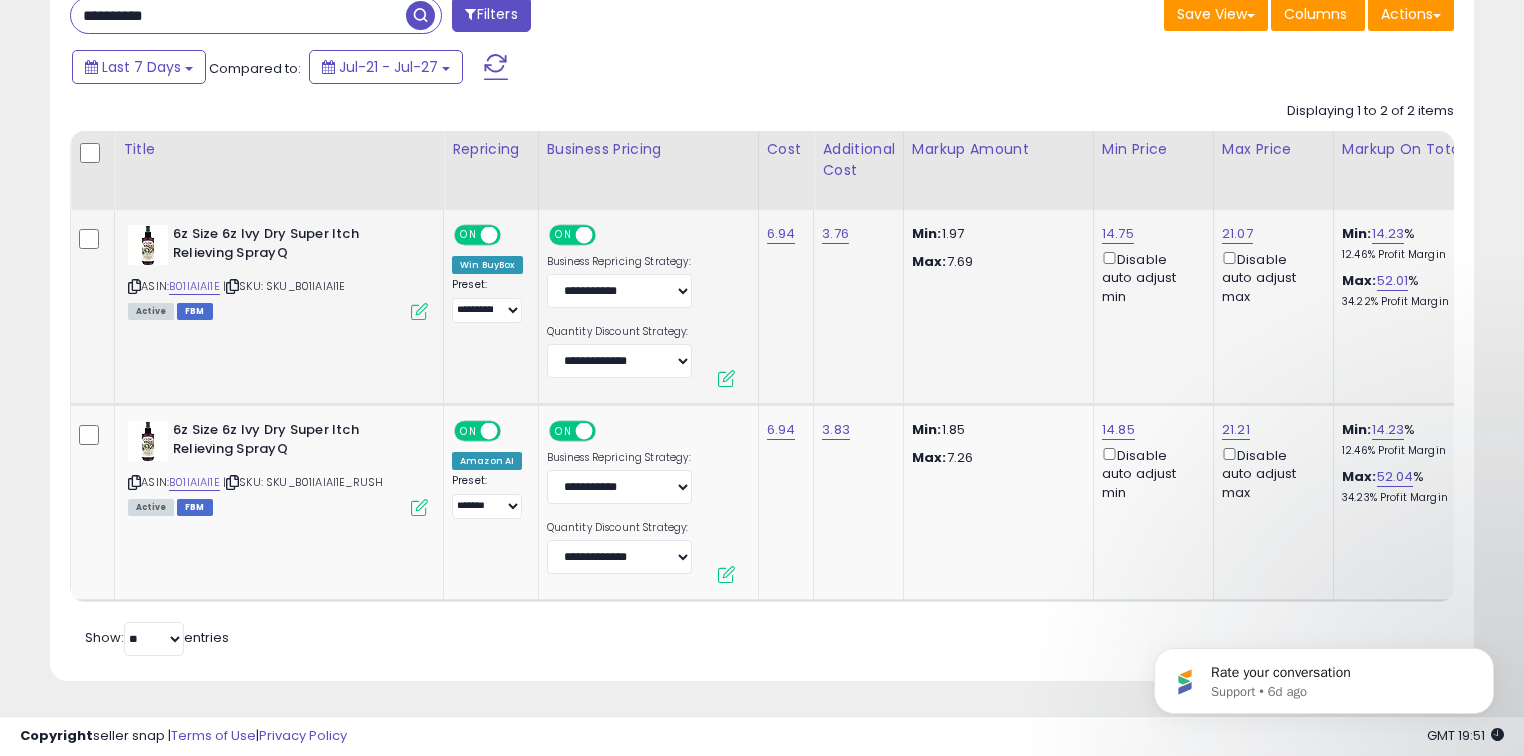 click at bounding box center (232, 286) 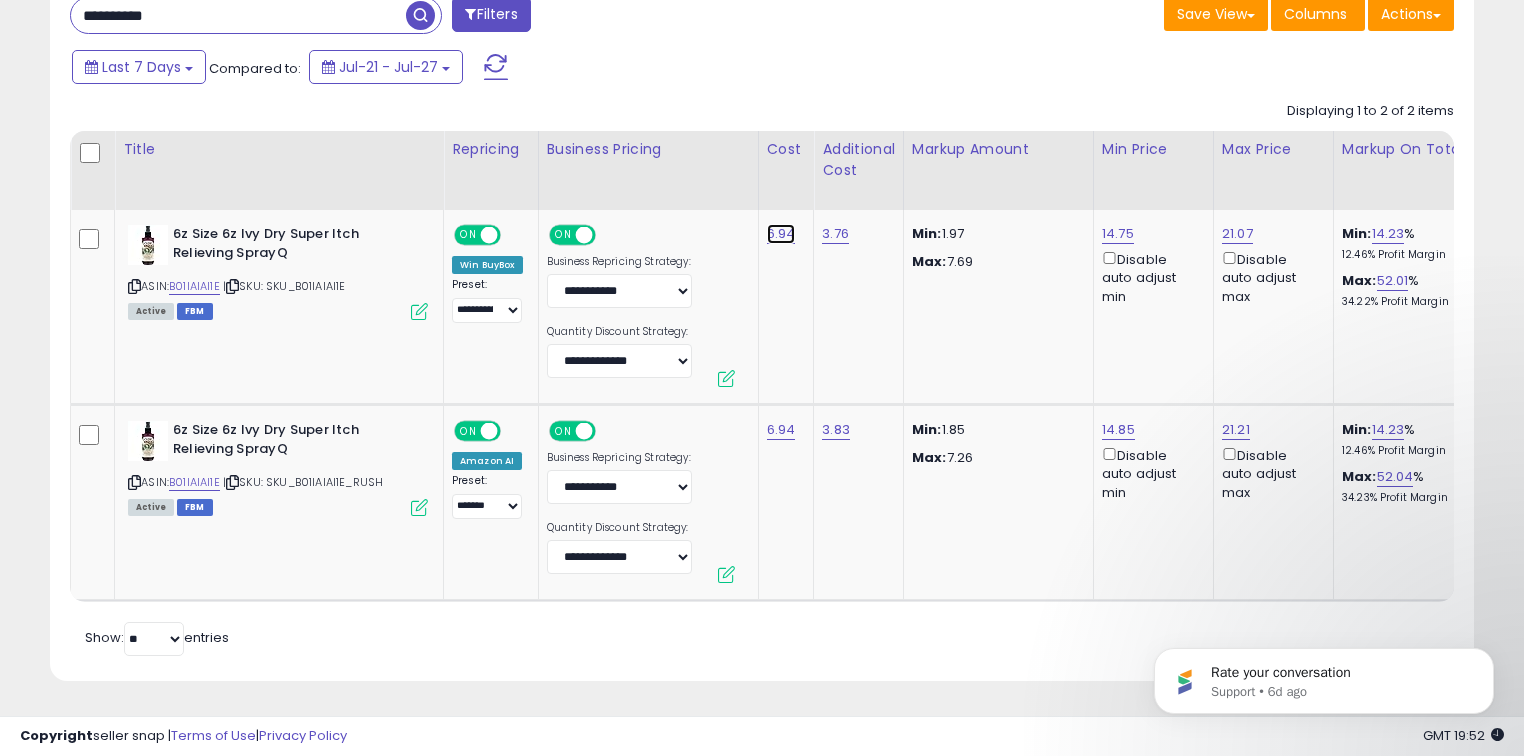 click on "6.94" at bounding box center [781, 234] 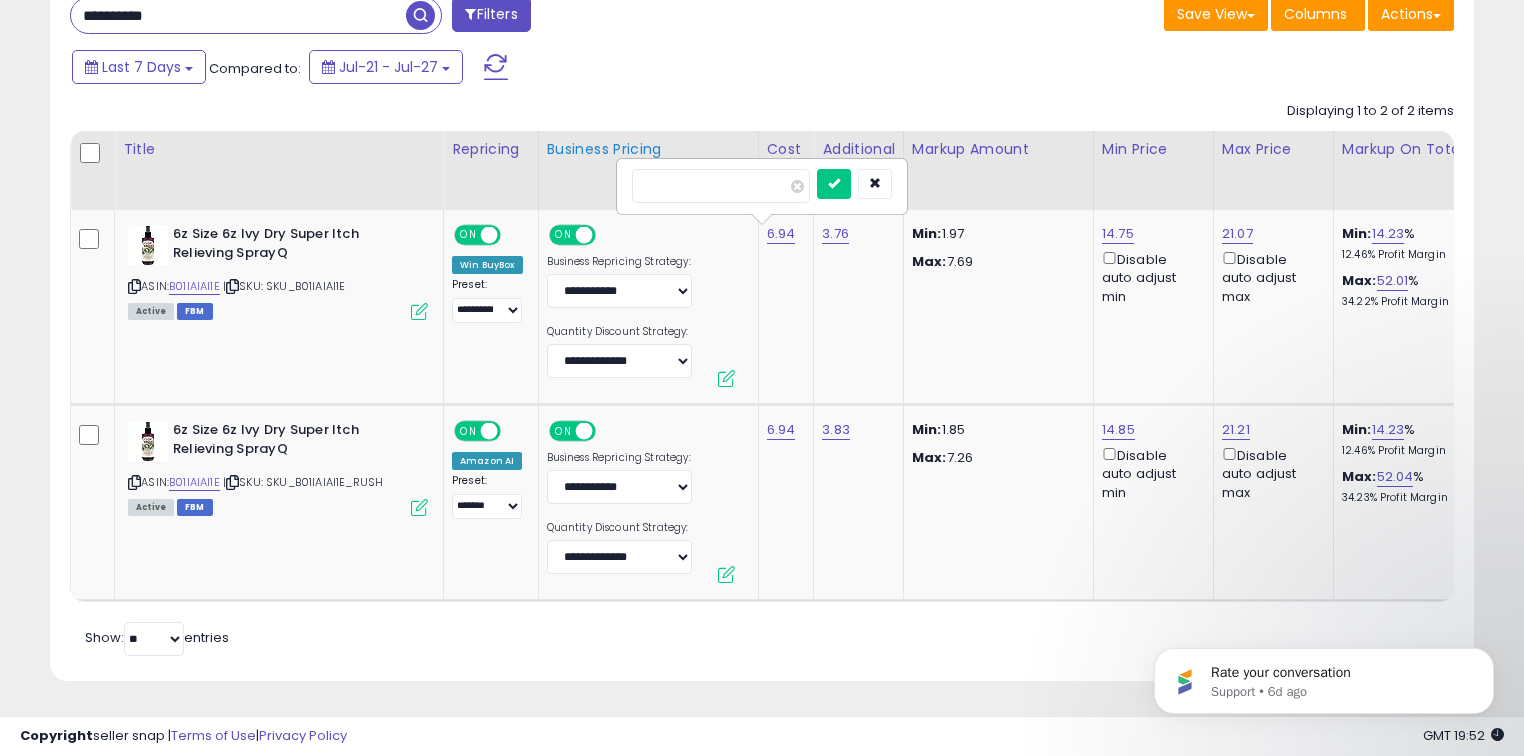 drag, startPoint x: 568, startPoint y: 185, endPoint x: 553, endPoint y: 184, distance: 15.033297 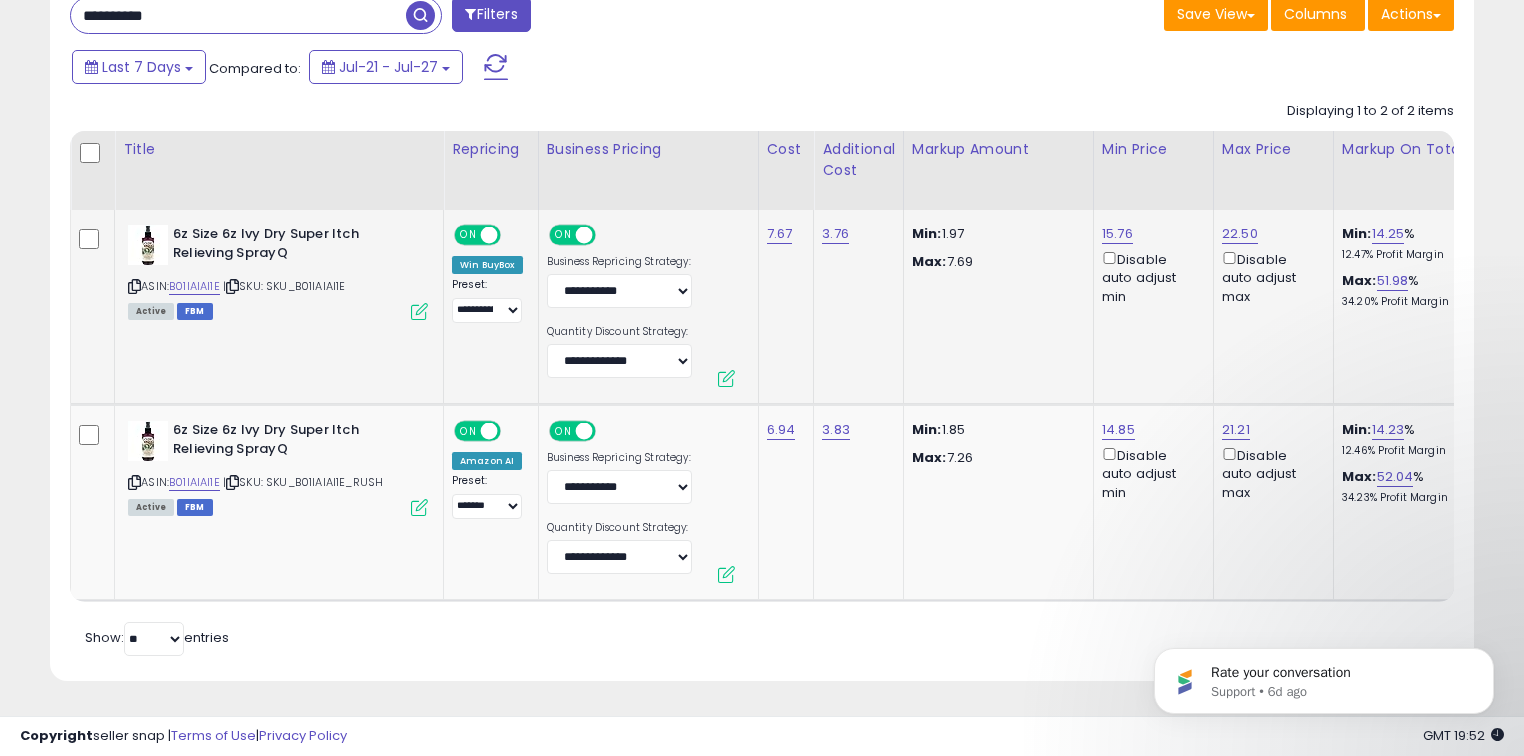 click at bounding box center [232, 286] 